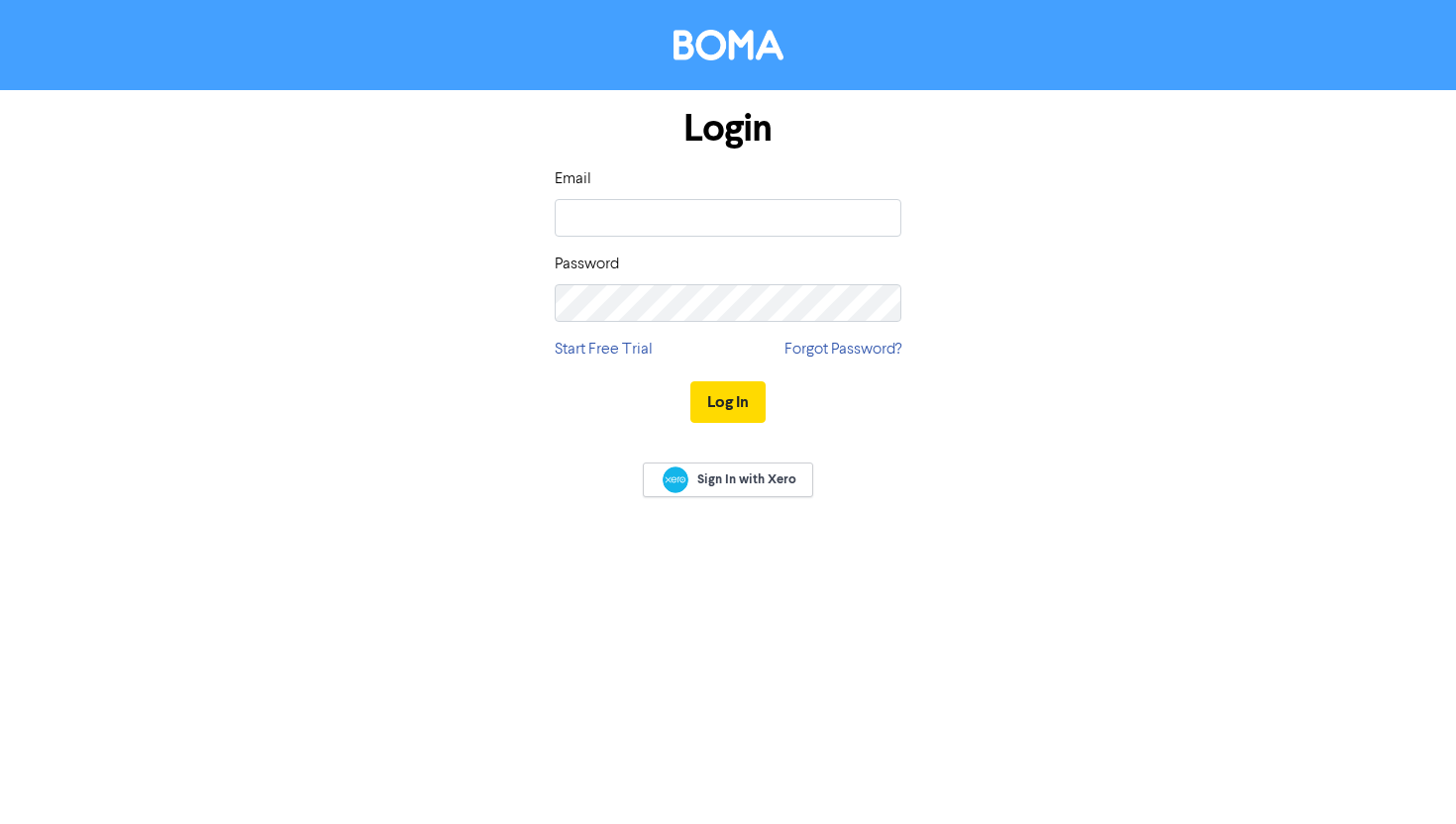 scroll, scrollTop: 0, scrollLeft: 0, axis: both 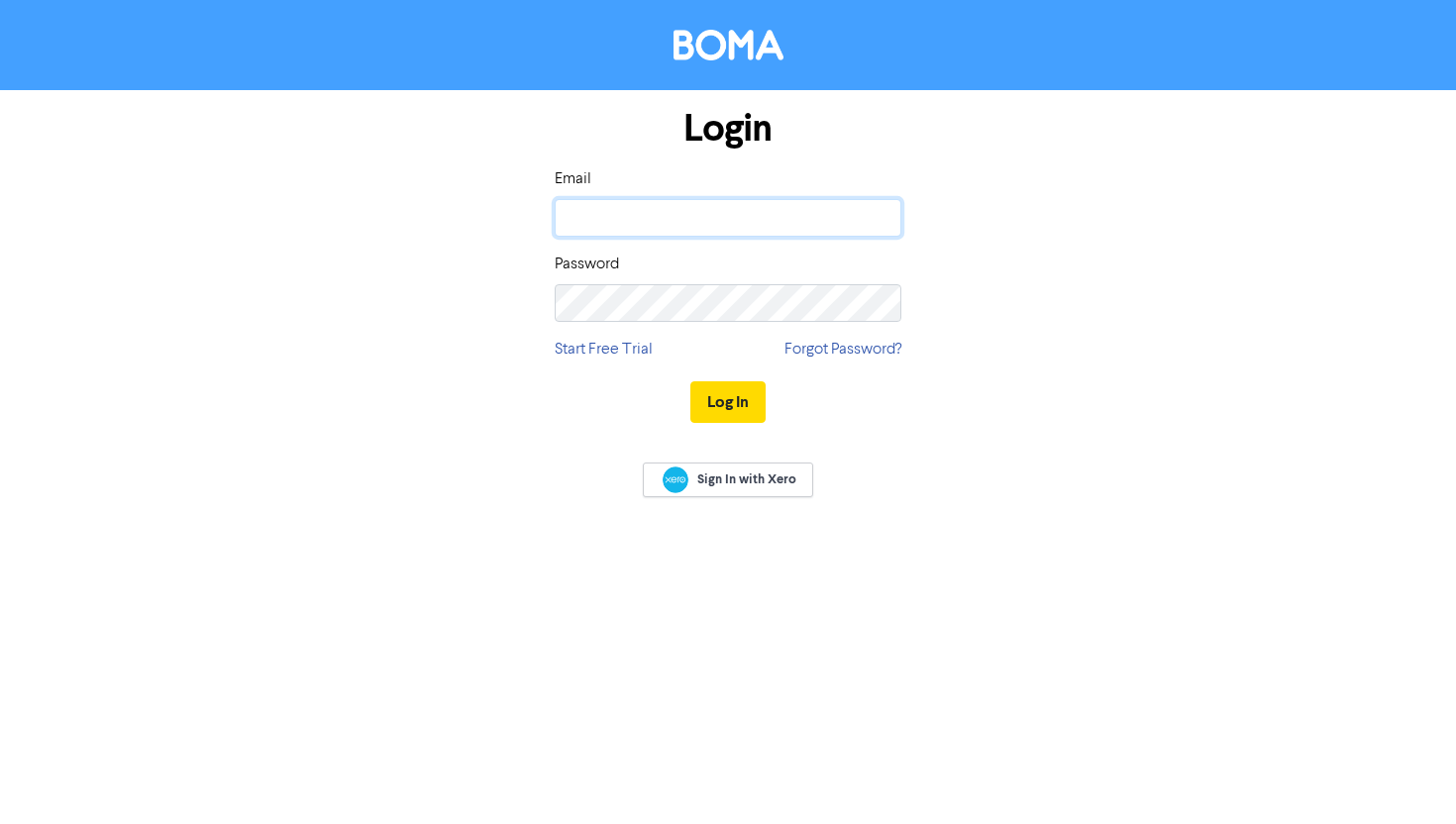 click 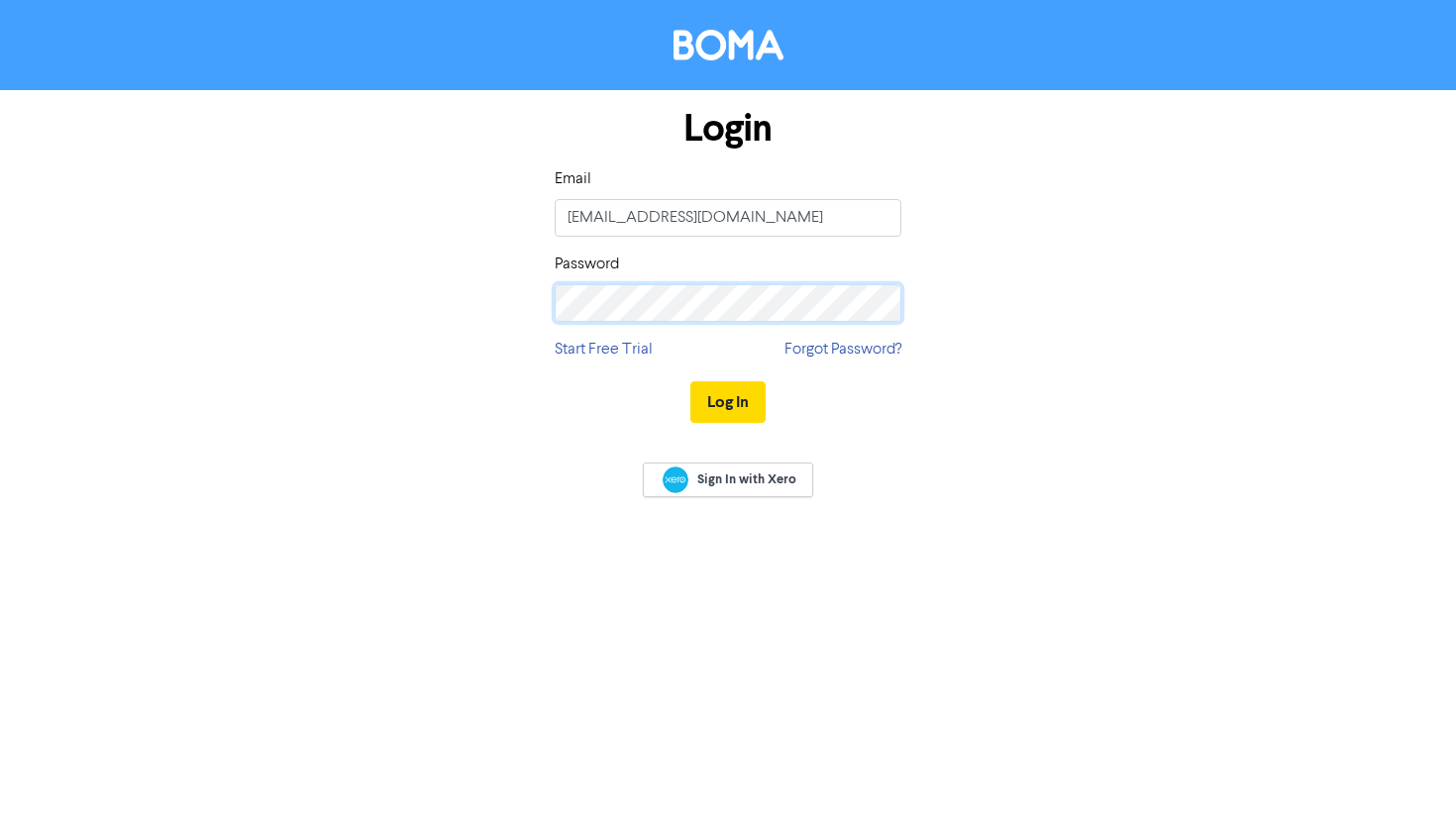 click on "Log In" at bounding box center (728, 402) 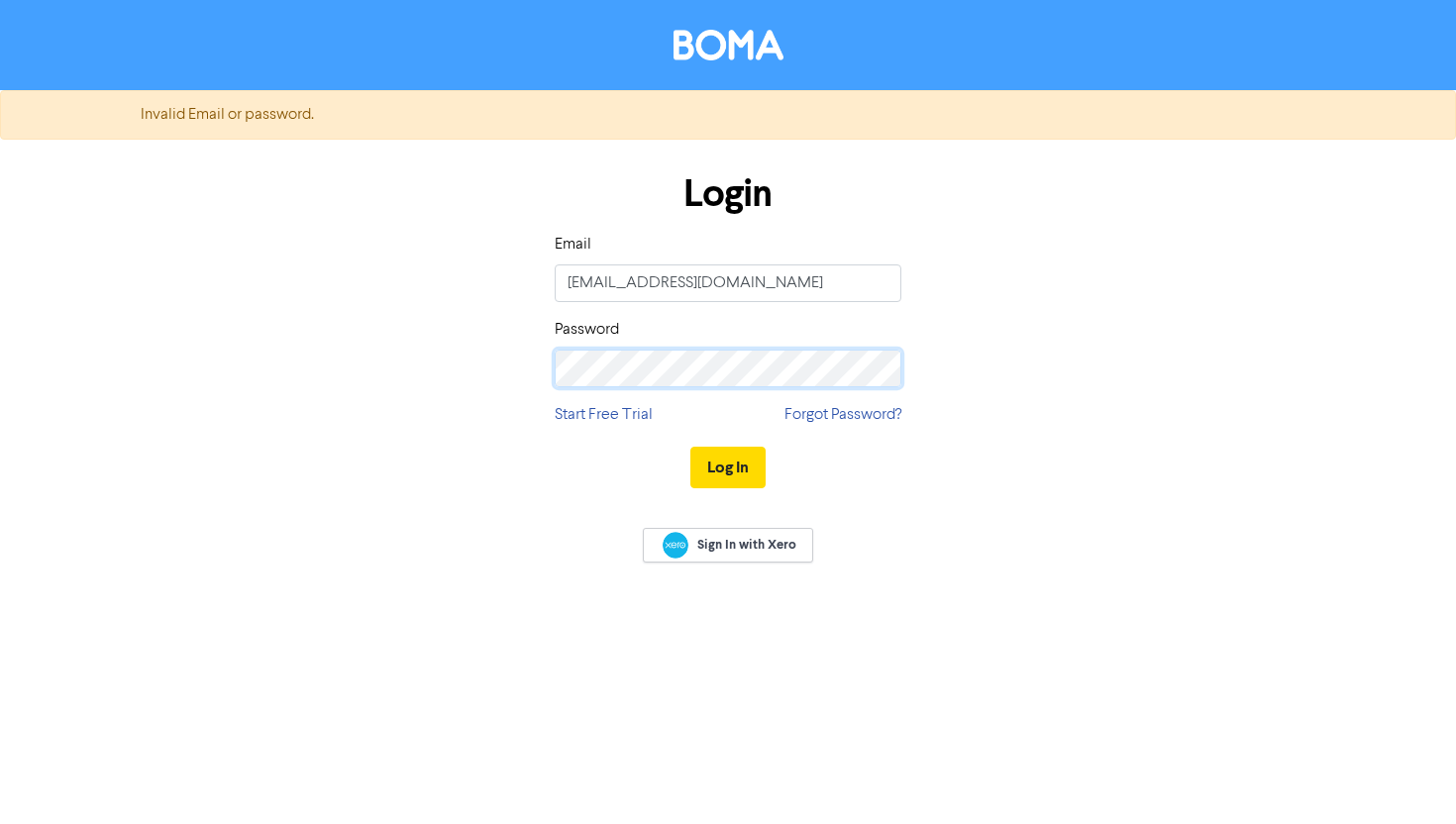 click on "Log In" at bounding box center (728, 467) 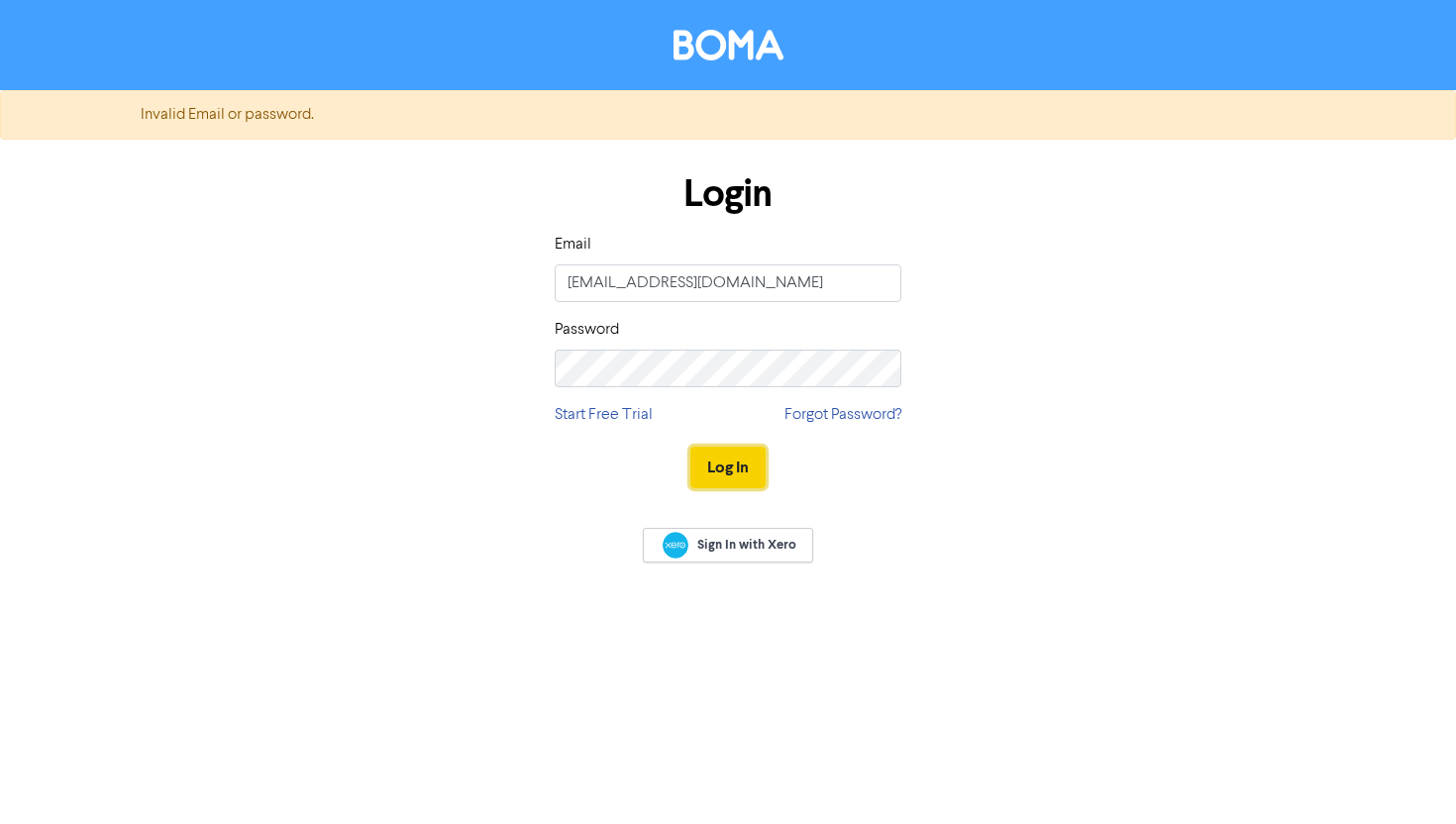 click on "Log In" at bounding box center (728, 467) 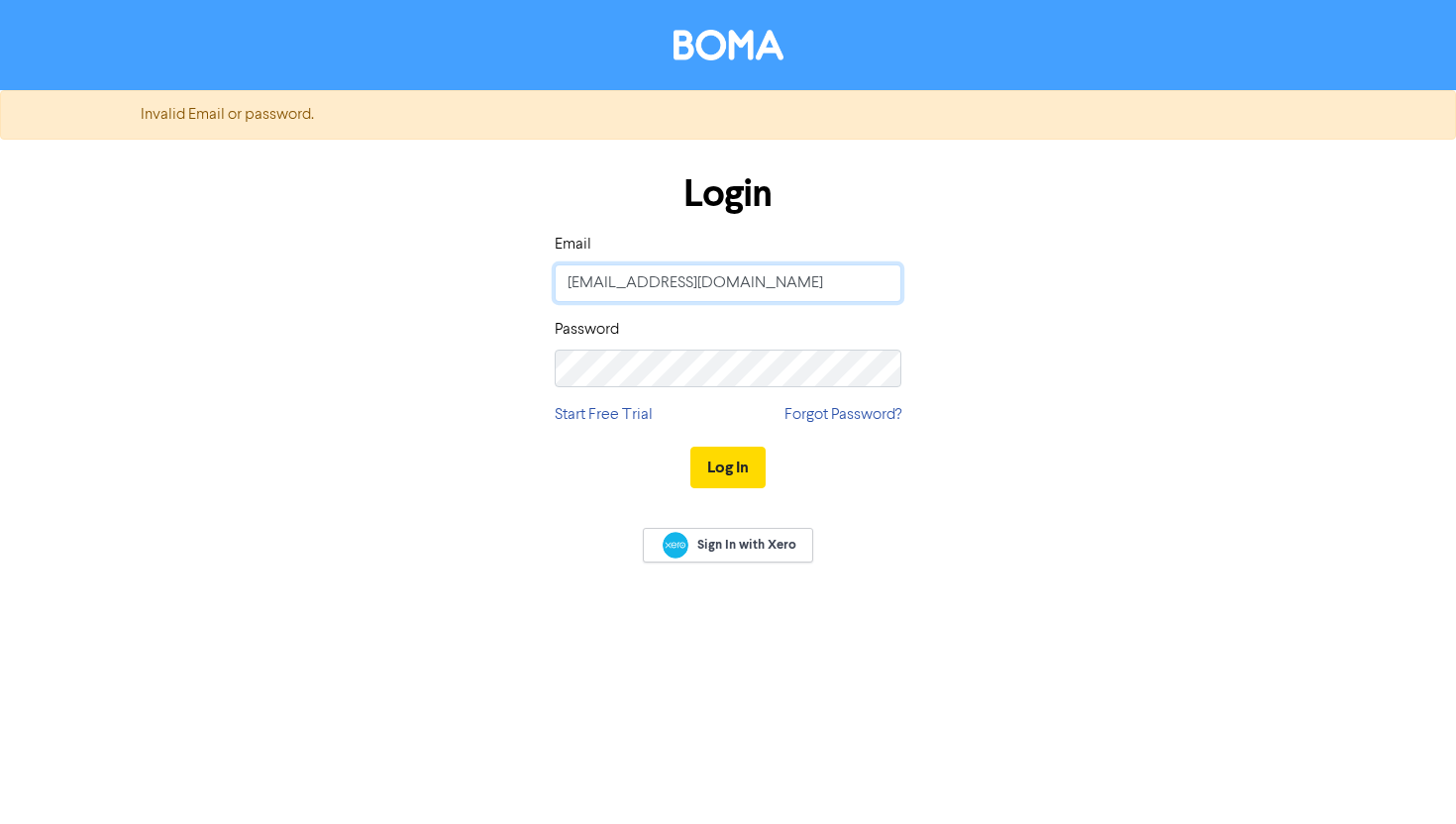 click on "abbey@bettermarketingresults.com.au" 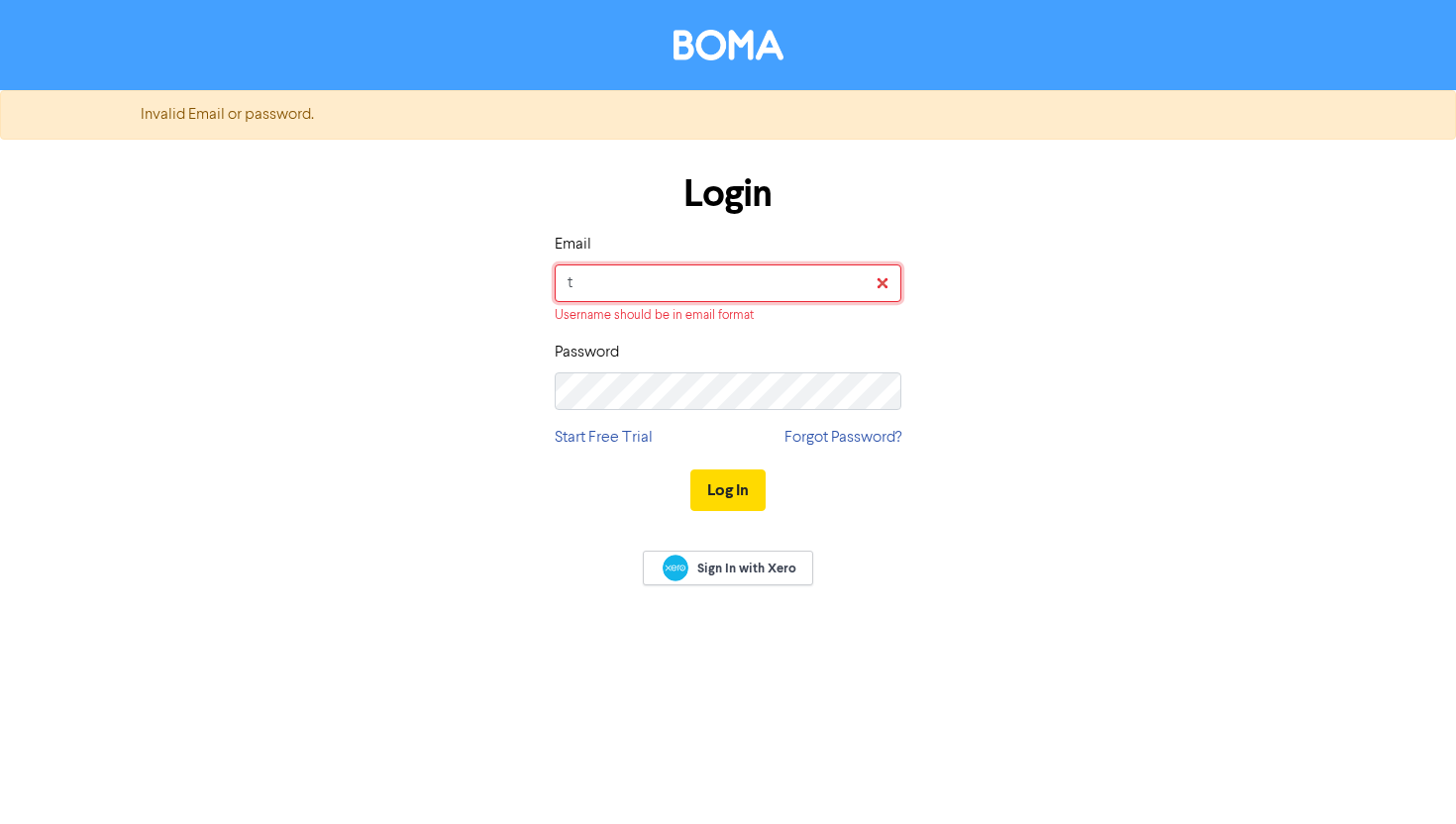 type on "tom@bettermarketingresults.com.au" 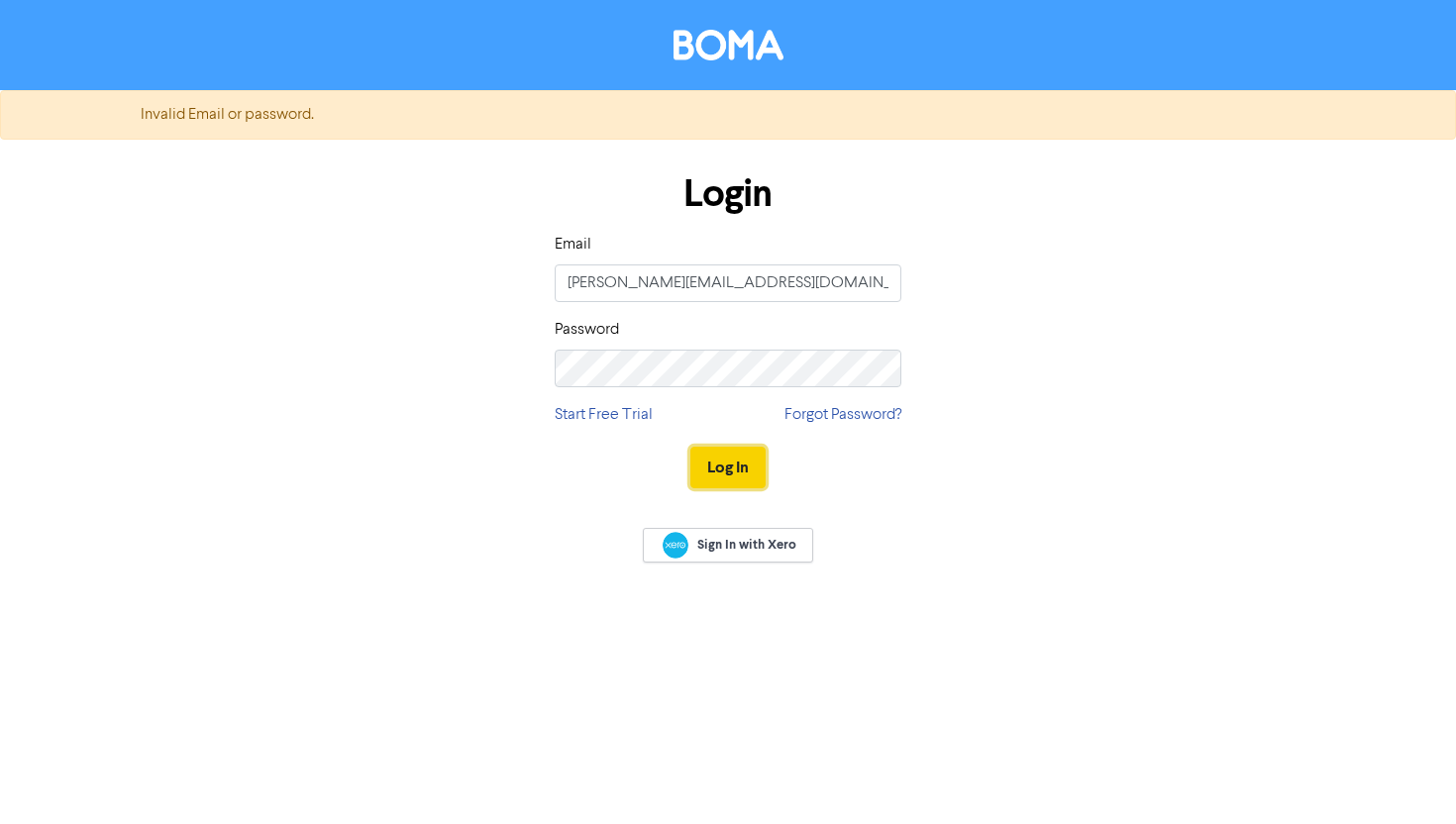 click on "Log In" at bounding box center [728, 467] 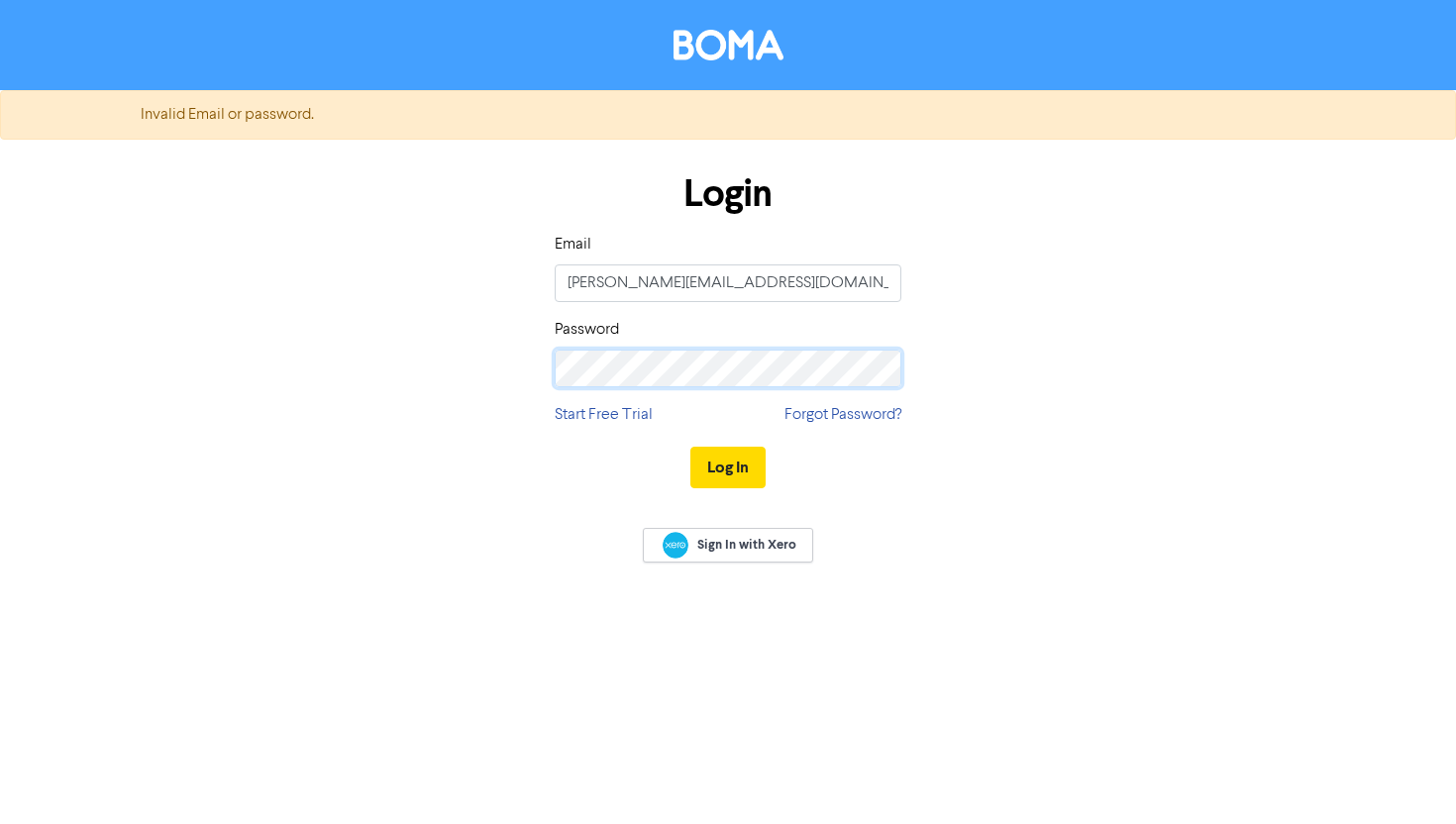 click on "Log In" at bounding box center (728, 467) 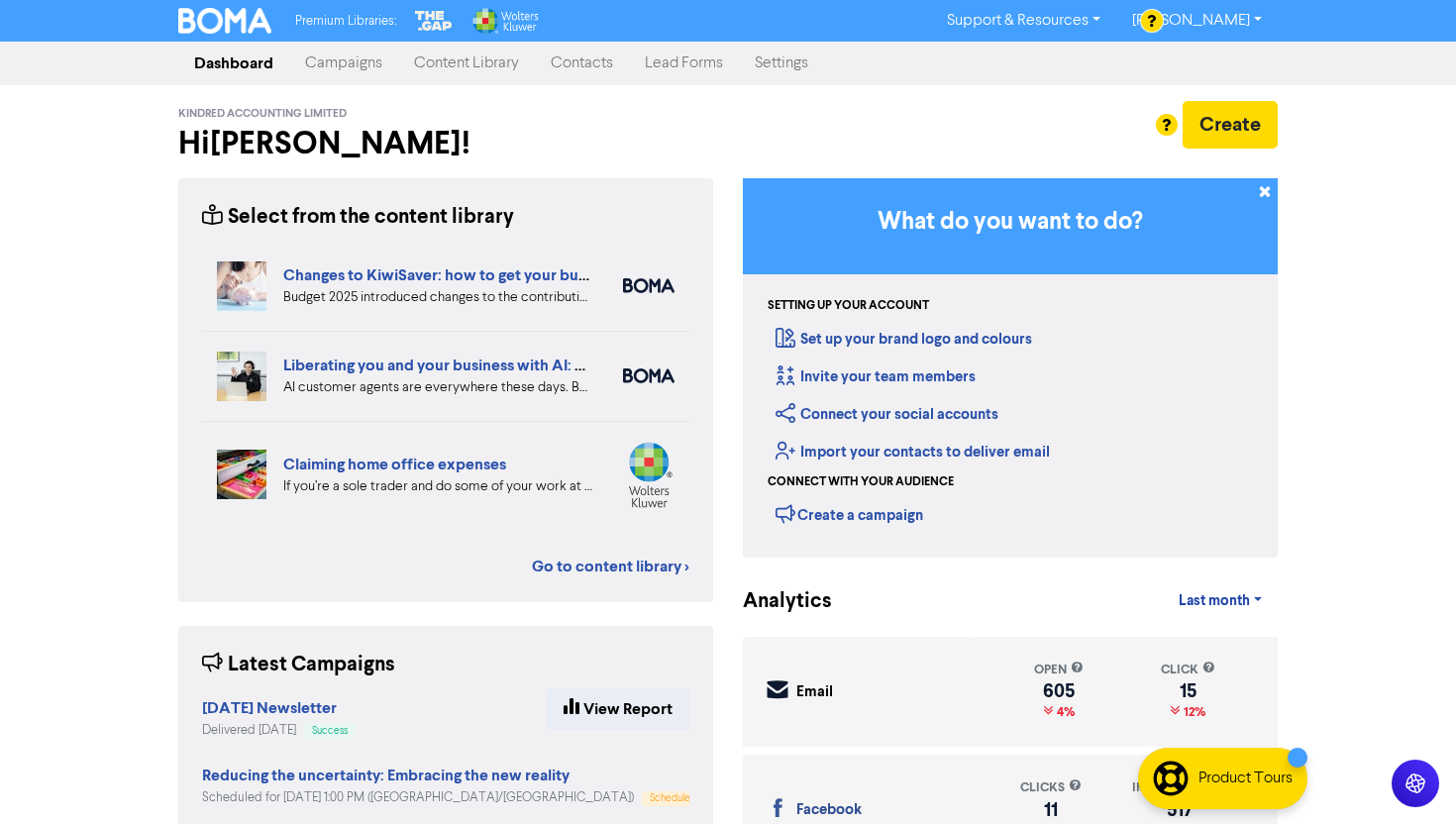 click on "Campaigns" at bounding box center [344, 63] 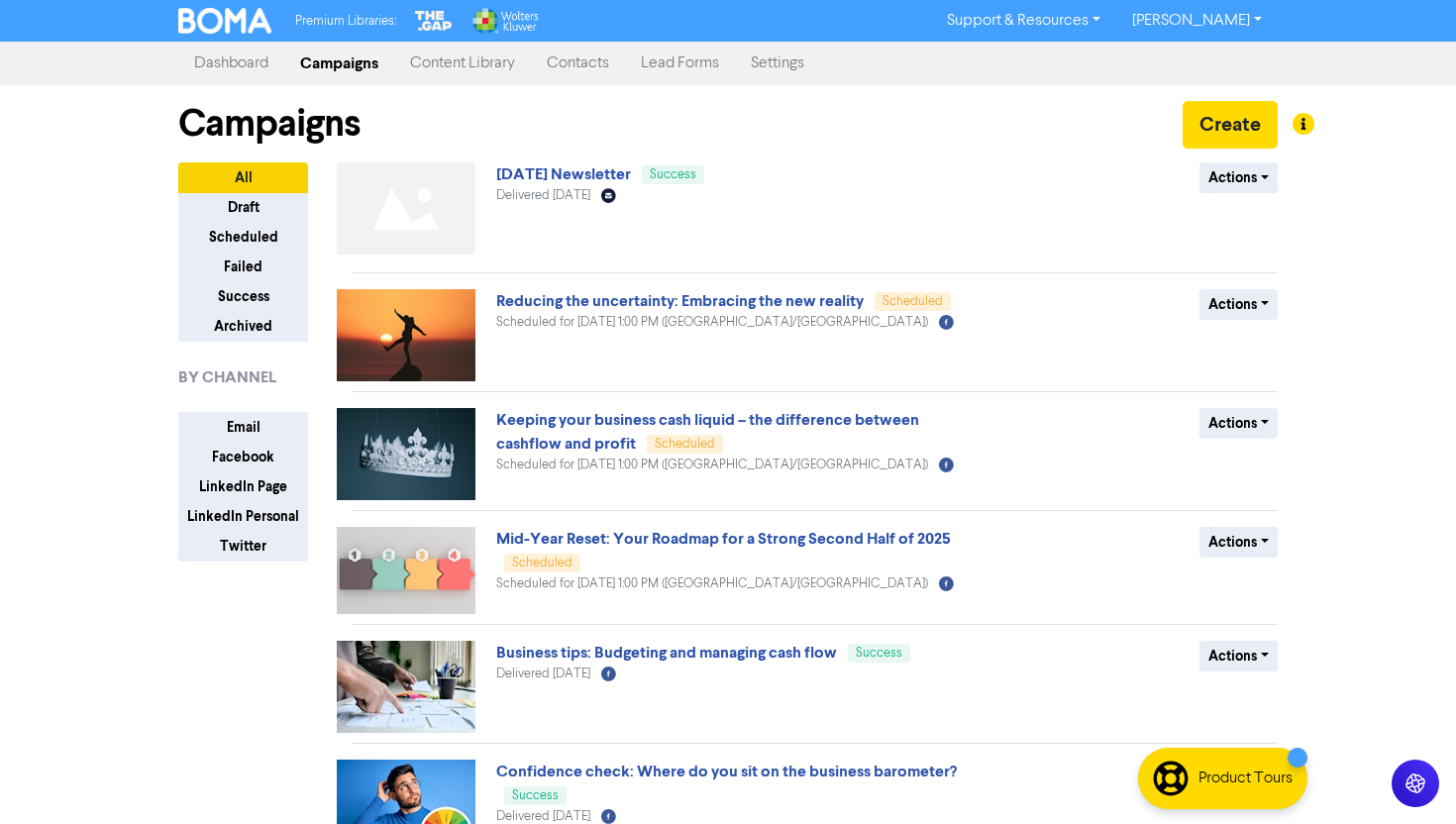 click on "Content Library" at bounding box center (463, 63) 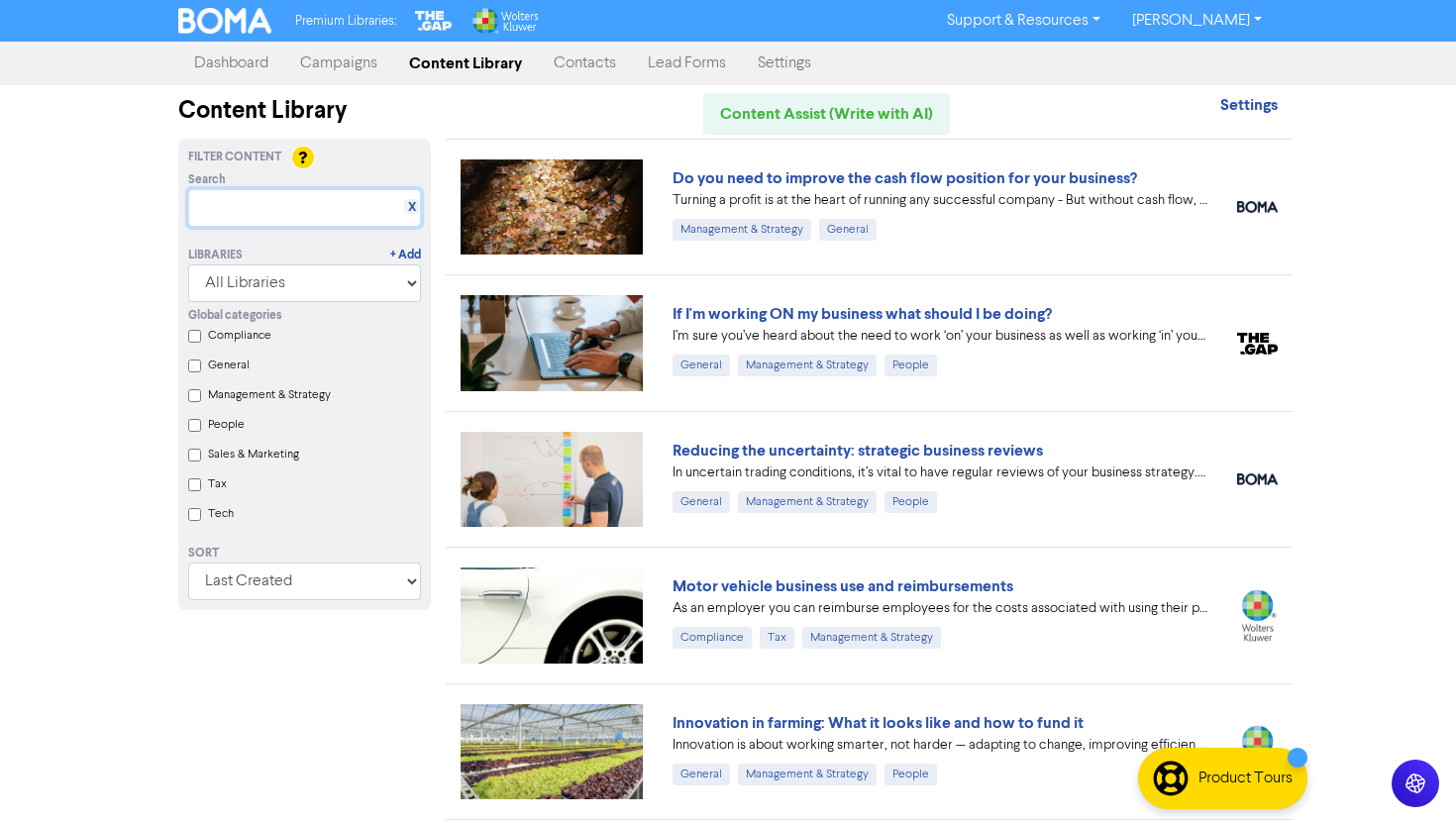 click at bounding box center (304, 208) 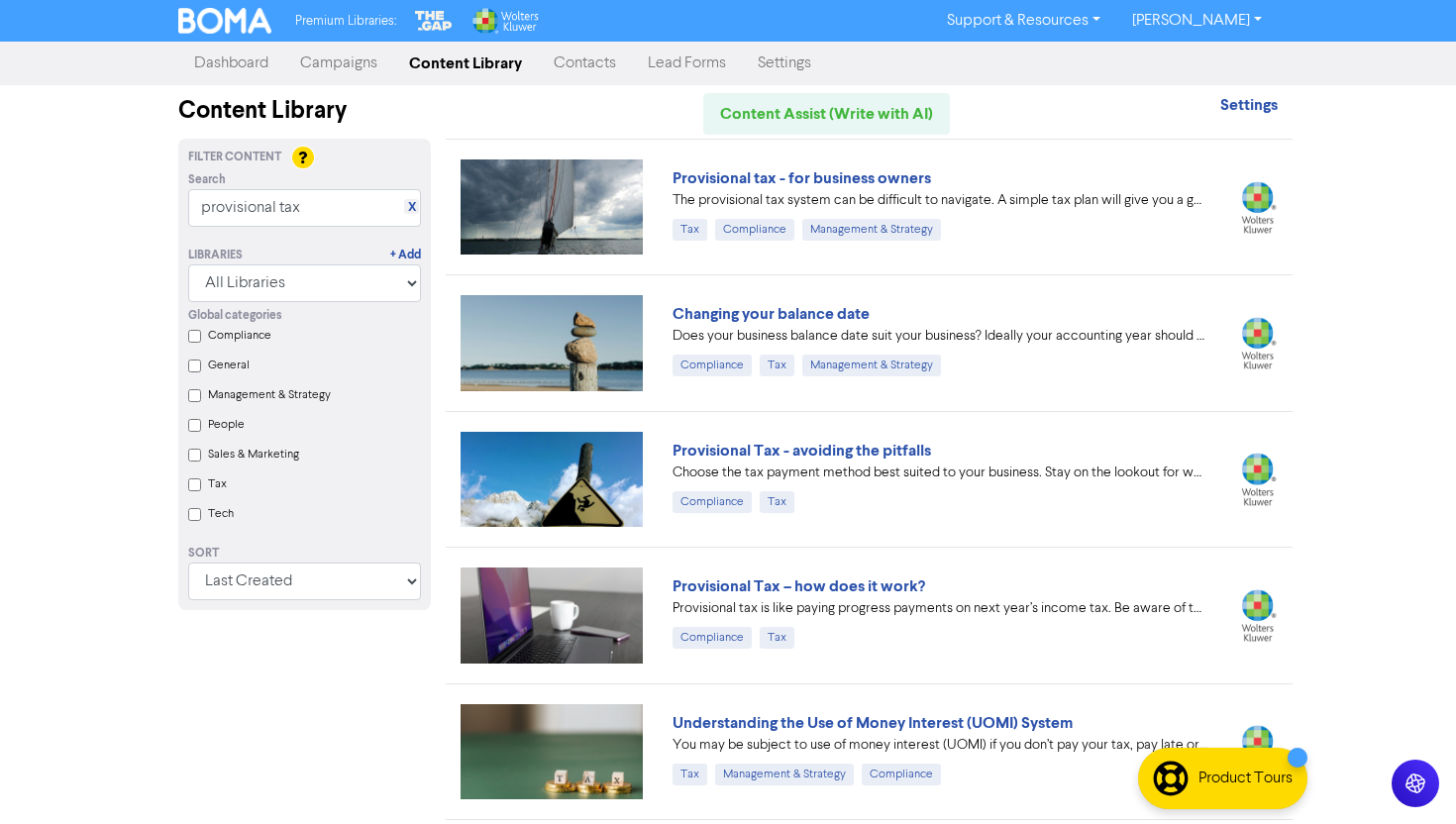 click on "Premium Libraries: Support & Resources Video Tutorials FAQ & Guides Marketing Education Tom Wilson Log Out Dashboard Campaigns Content Library Contacts Lead Forms Settings Content Library Content Assist (Write with AI) Settings Filter Content Search X provisional tax Libraries + Add All Libraries BOMA Other Partners The Gap Wolters Kluwer CCH Premium Xero Global categories   Compliance   General   Management & Strategy   People   Sales & Marketing   Tax   Tech Sort Last Created First Created Title Ascending Title Descending Library Ascending Library Descending Provisional tax - for business owners The provisional tax system can be difficult to navigate. A simple tax plan will give you a general idea of how much tax is payable and when, so you can plan for it. Tax Compliance Management & Strategy Changing your balance date Does your business balance date suit your business? Ideally your accounting year should finish on a date that is logical for your business’ annual cycle. Compliance Tax Compliance Tax Tax" at bounding box center (728, 412) 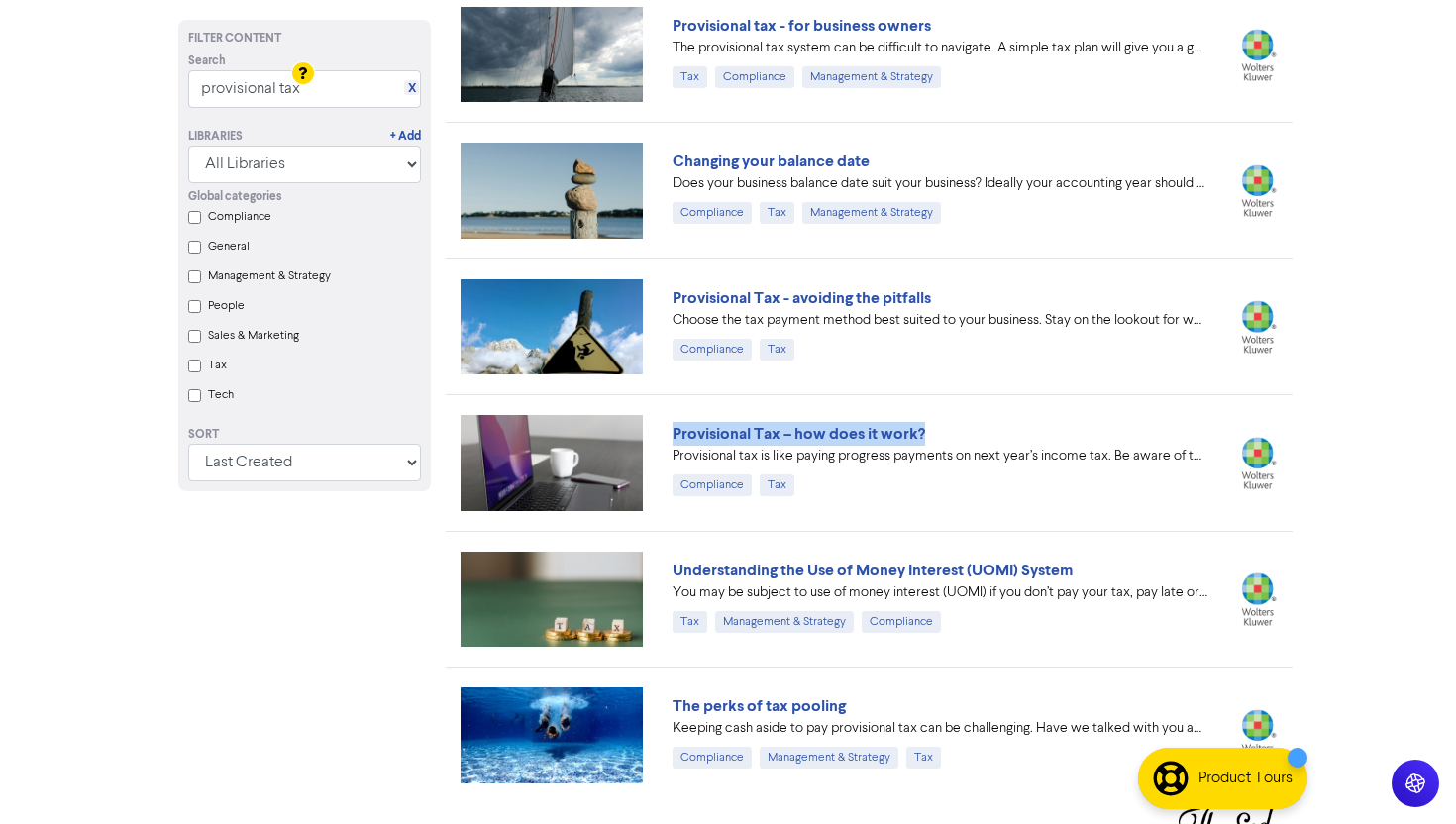 scroll, scrollTop: 187, scrollLeft: 0, axis: vertical 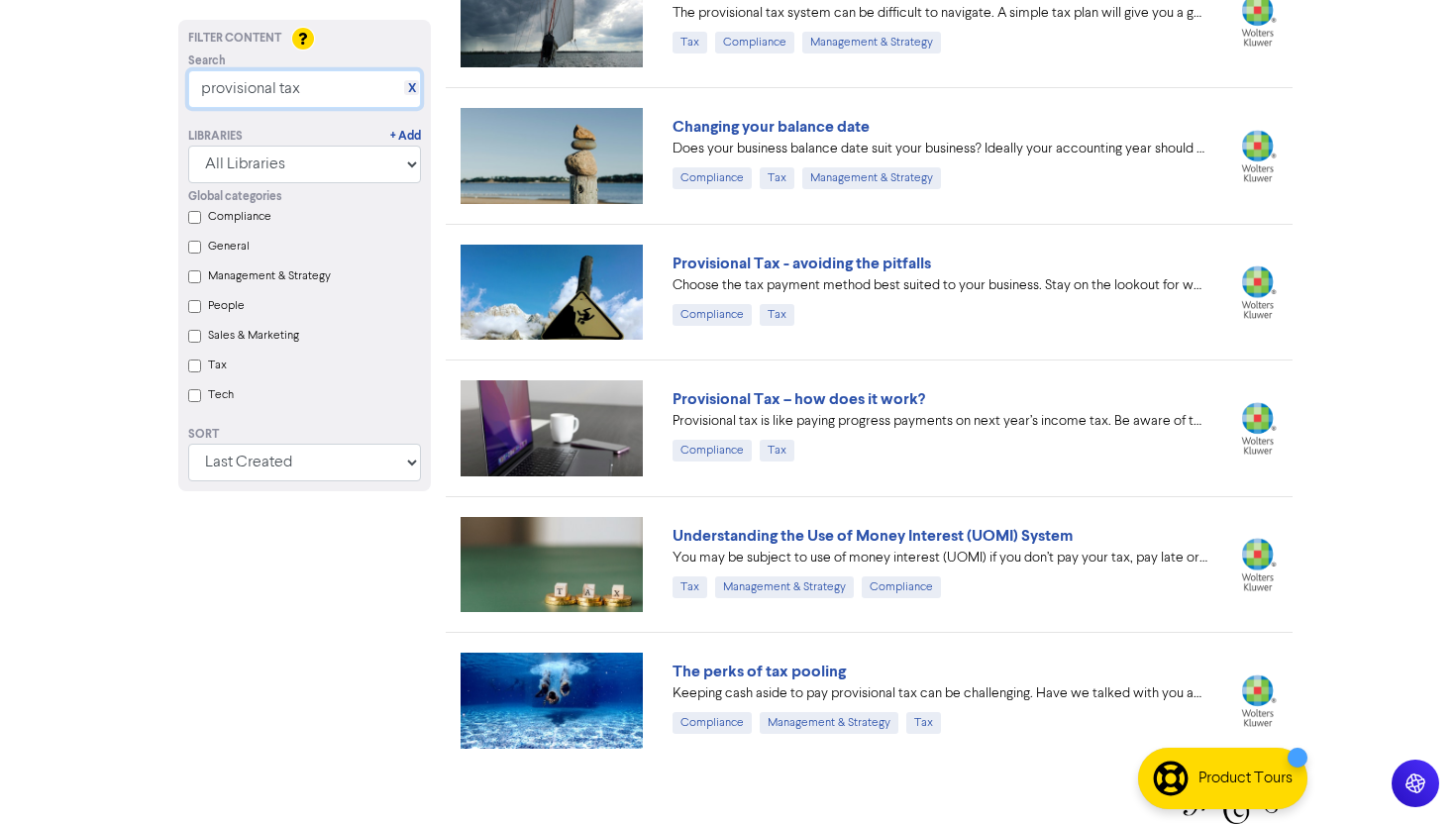 click on "provisional tax" at bounding box center [304, 89] 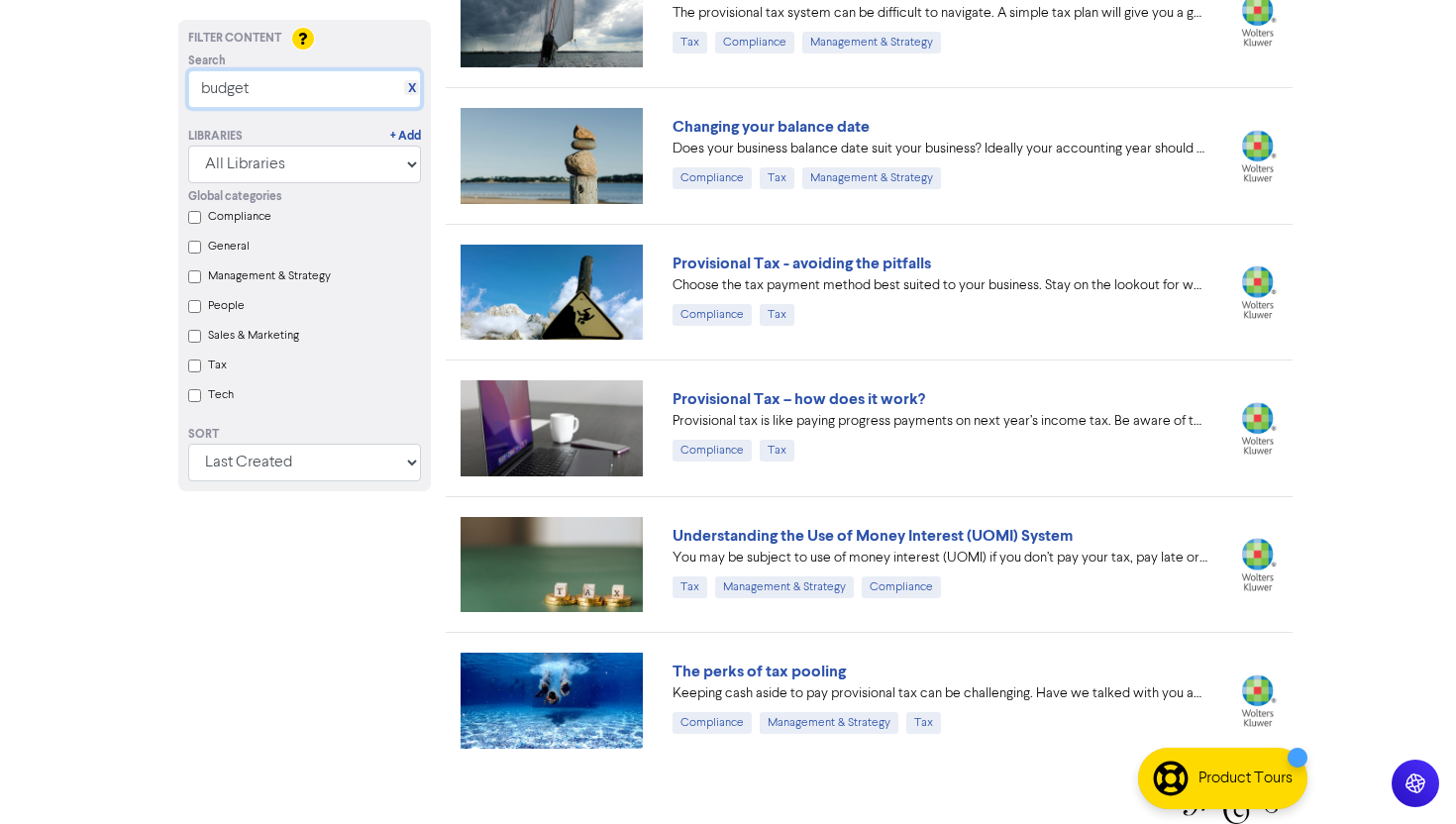 scroll, scrollTop: 0, scrollLeft: 0, axis: both 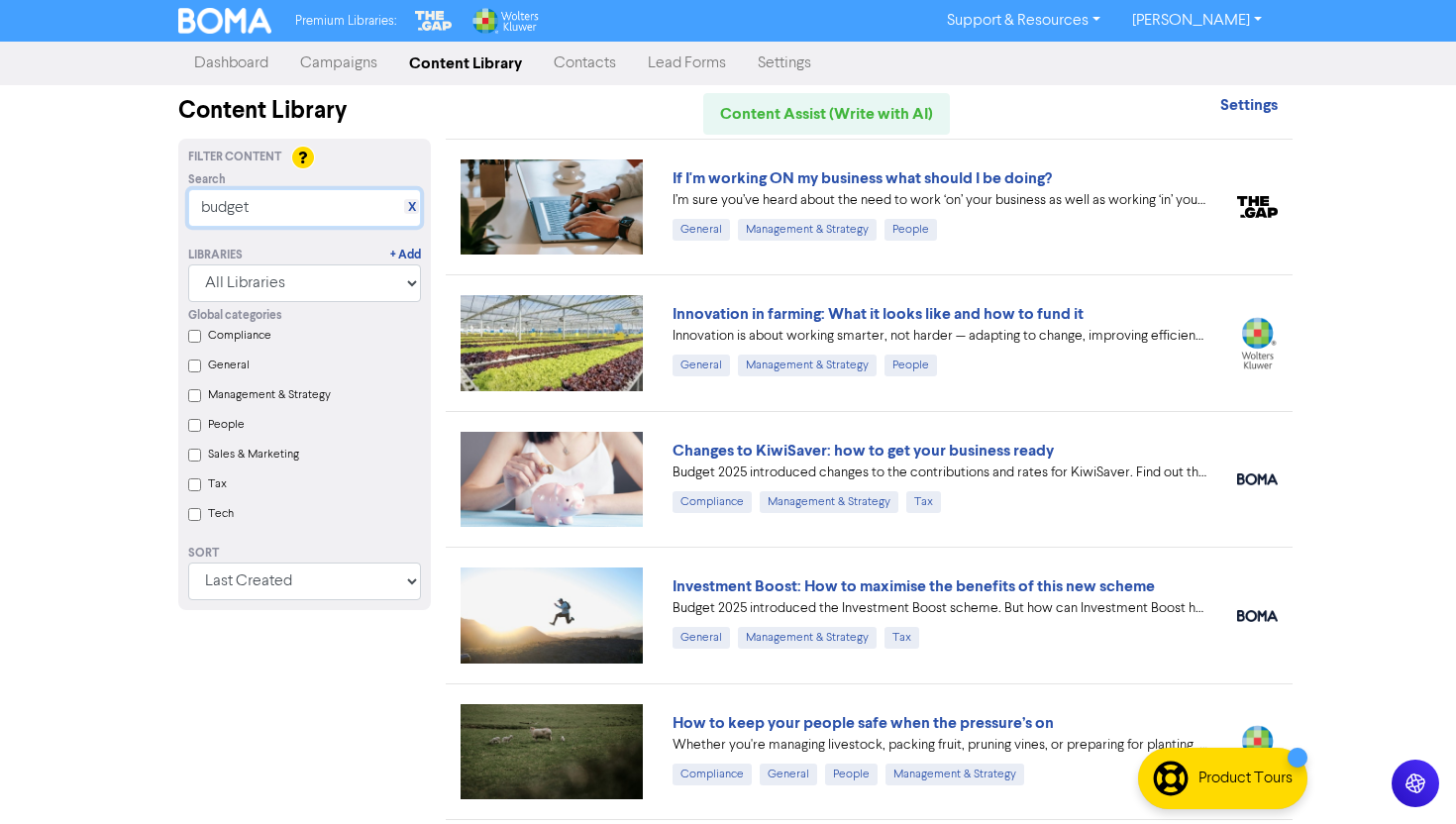 click on "budget" at bounding box center [304, 208] 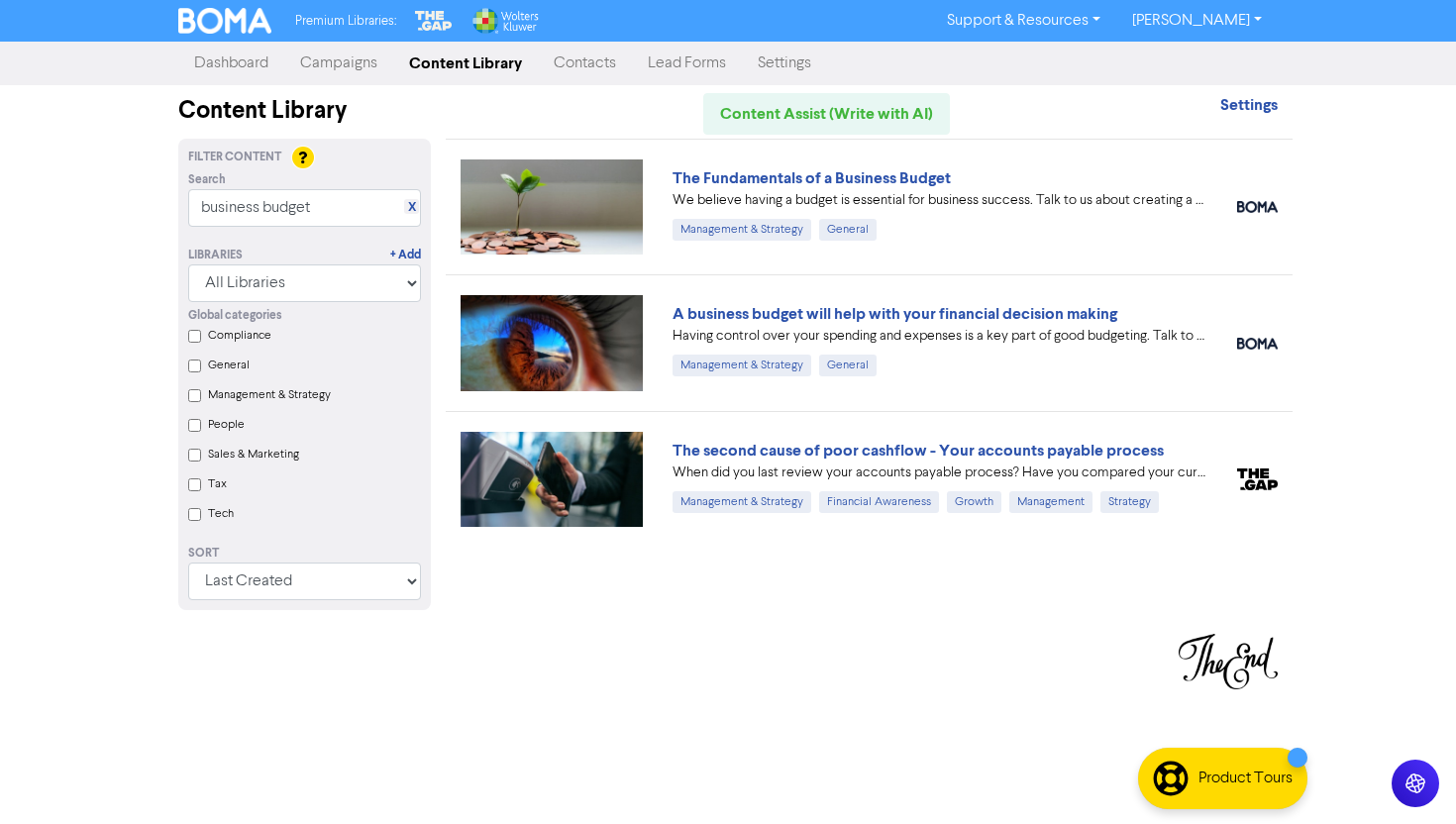 click on "The Fundamentals of a Business Budget We believe having a budget is essential for business success. Talk to us about creating a useful budget in your accounting software as a practical business management tool. We’d love to help you start planning for a great 2026 financial year! Management & Strategy General A business budget will help with your financial decision making Having control over your spending and expenses is a key part of good budgeting.  Talk to us about your business plans.
#tax #accounting #businesstips #budgeting Management & Strategy General The second cause of poor cashflow - Your accounts payable process When did you last review your accounts payable process? Have you compared your current suppliers' pricing with competitors' prices? Don't pay more than you need to. Talk to us about how we can help maximise your #Cashflow Management & Strategy Financial Awareness Growth Management Strategy" at bounding box center (869, 386) 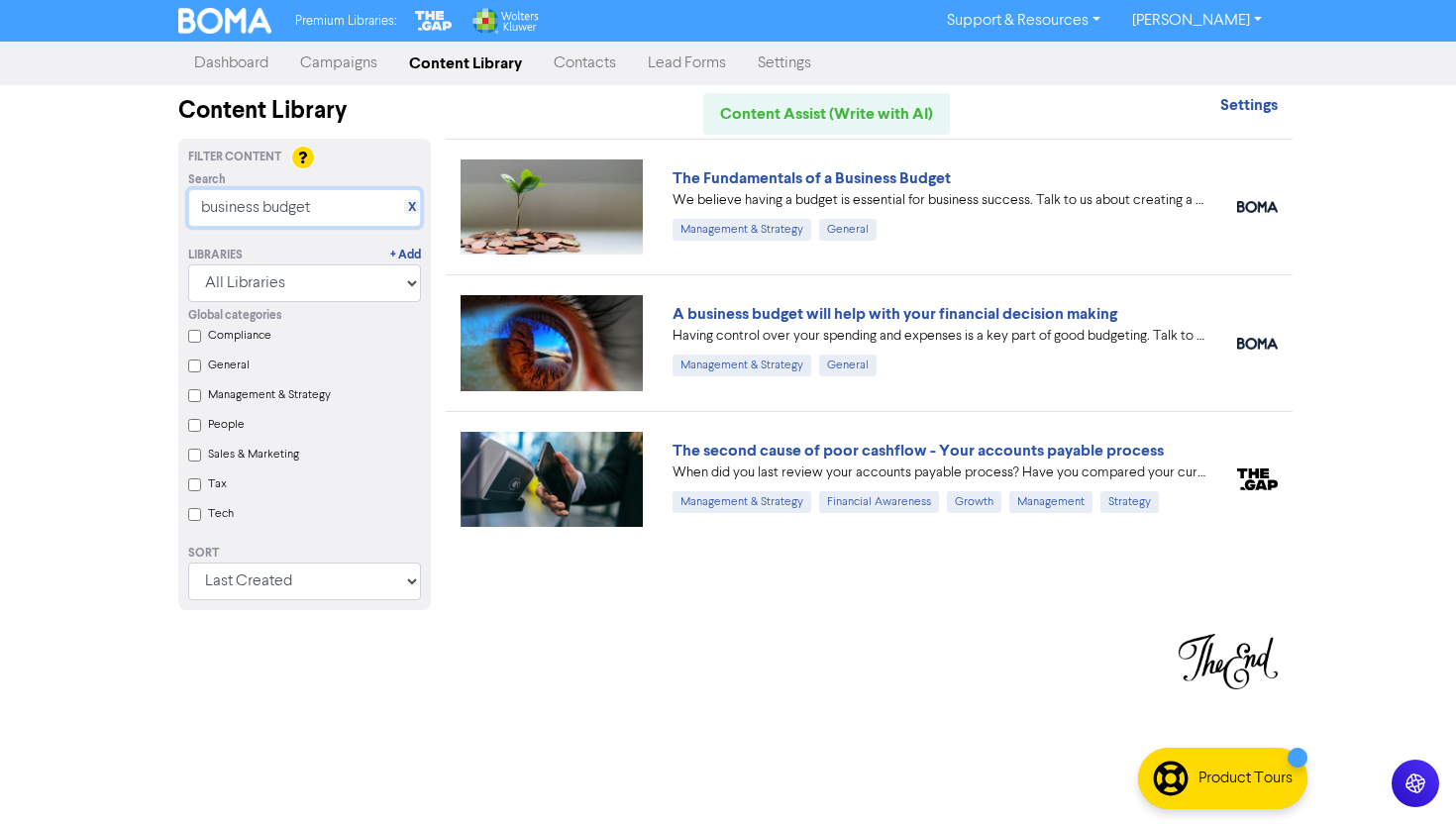 click on "business budget" at bounding box center (304, 208) 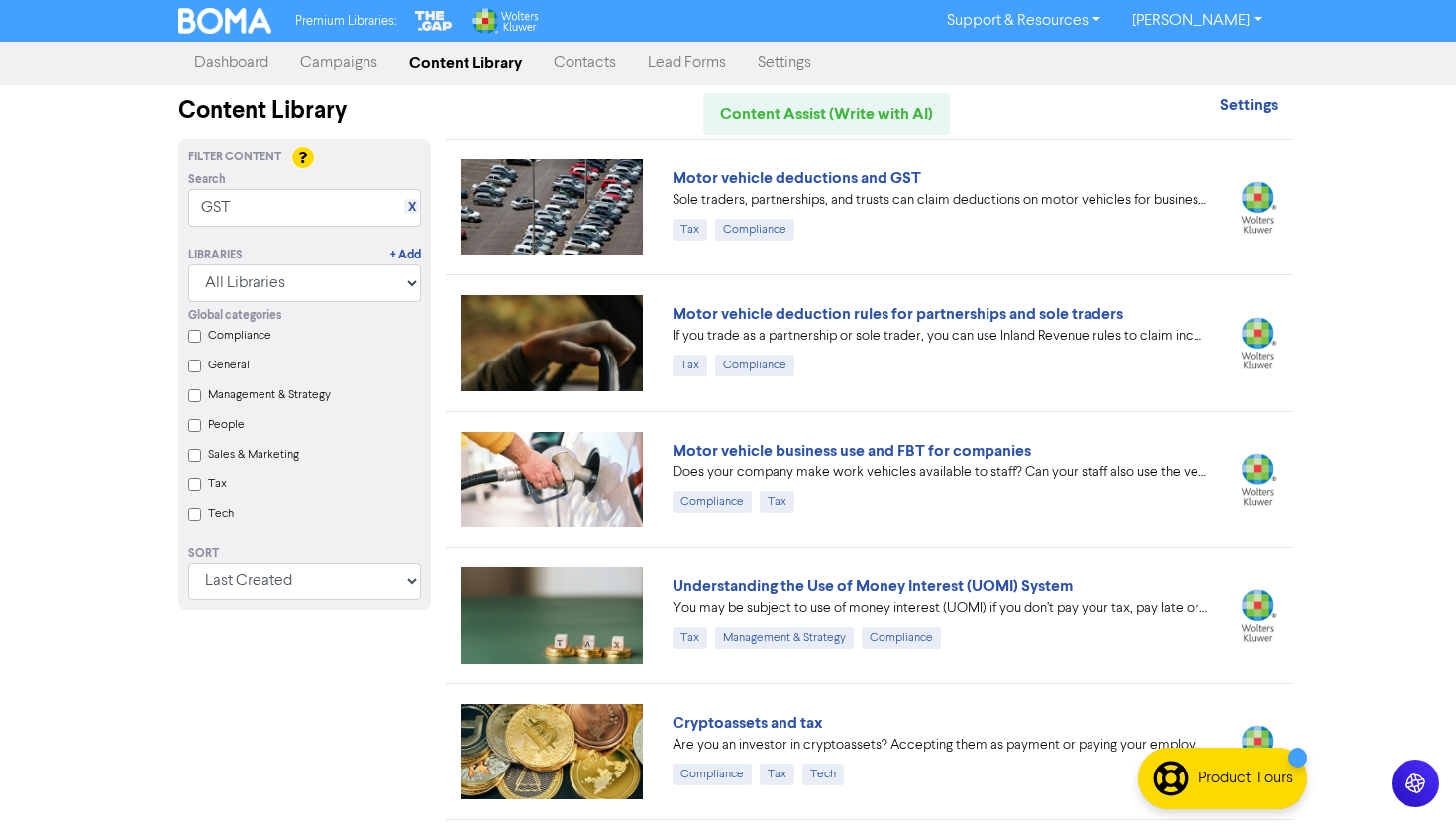 click on "Premium Libraries: Support & Resources Video Tutorials FAQ & Guides Marketing Education Tom Wilson Log Out Dashboard Campaigns Content Library Contacts Lead Forms Settings Content Library Content Assist (Write with AI) Settings Filter Content Search X GST Libraries + Add All Libraries BOMA Other Partners The Gap Wolters Kluwer CCH Premium Xero Global categories   Compliance   General   Management & Strategy   People   Sales & Marketing   Tax   Tech Sort Last Created First Created Title Ascending Title Descending Library Ascending Library Descending Motor vehicle deductions and GST Sole traders, partnerships, and trusts can claim deductions on motor vehicles for business costs and depreciation loss, for income tax and GST purposes. Calculating the GST can be tricky so it’s important to understand how it works. Tax Compliance Motor vehicle deduction rules for partnerships and sole traders Tax Compliance Motor vehicle business use and FBT for companies Compliance Tax Tax Management & Strategy Compliance Tax" at bounding box center [728, 412] 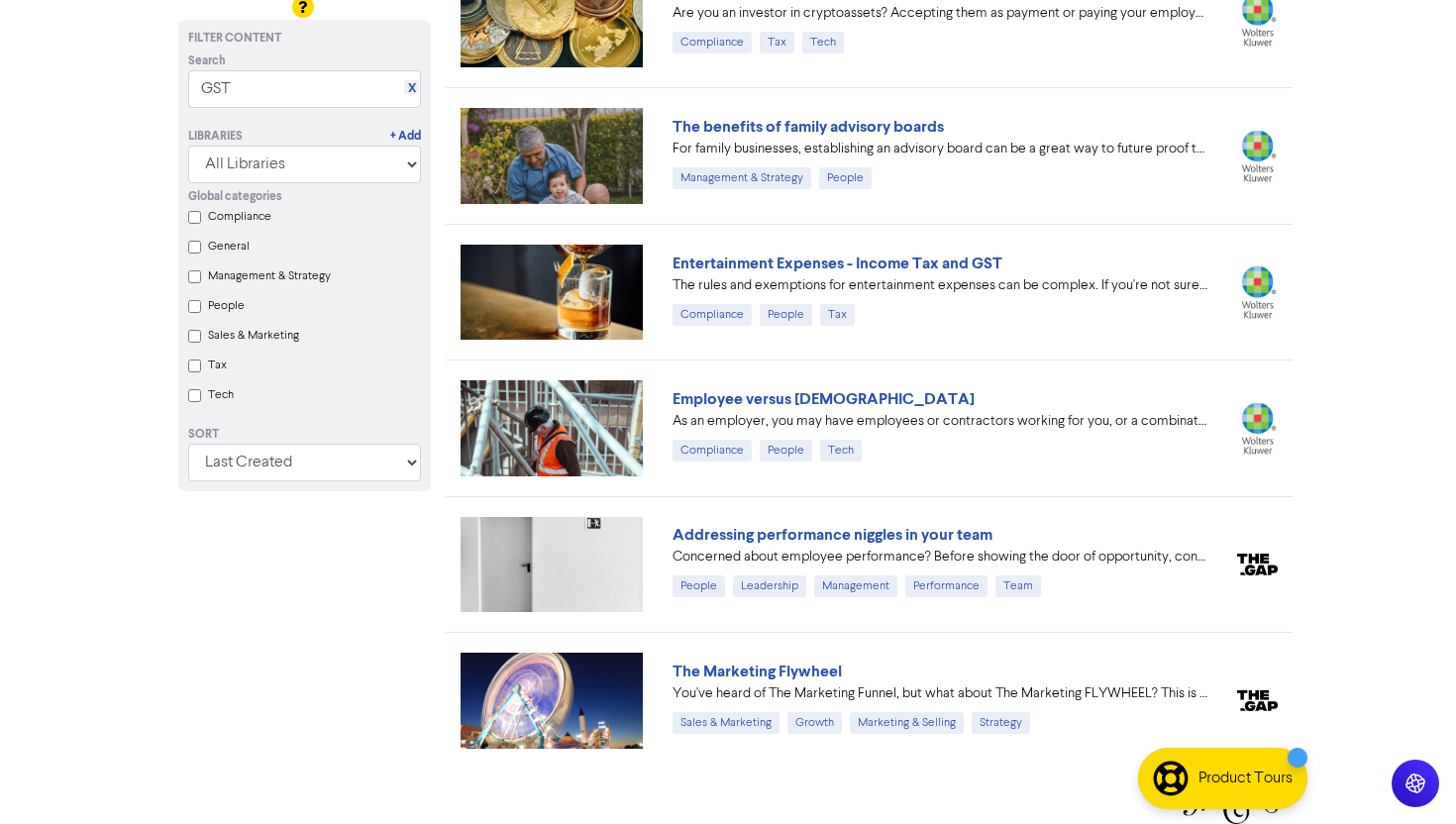 scroll, scrollTop: 731, scrollLeft: 0, axis: vertical 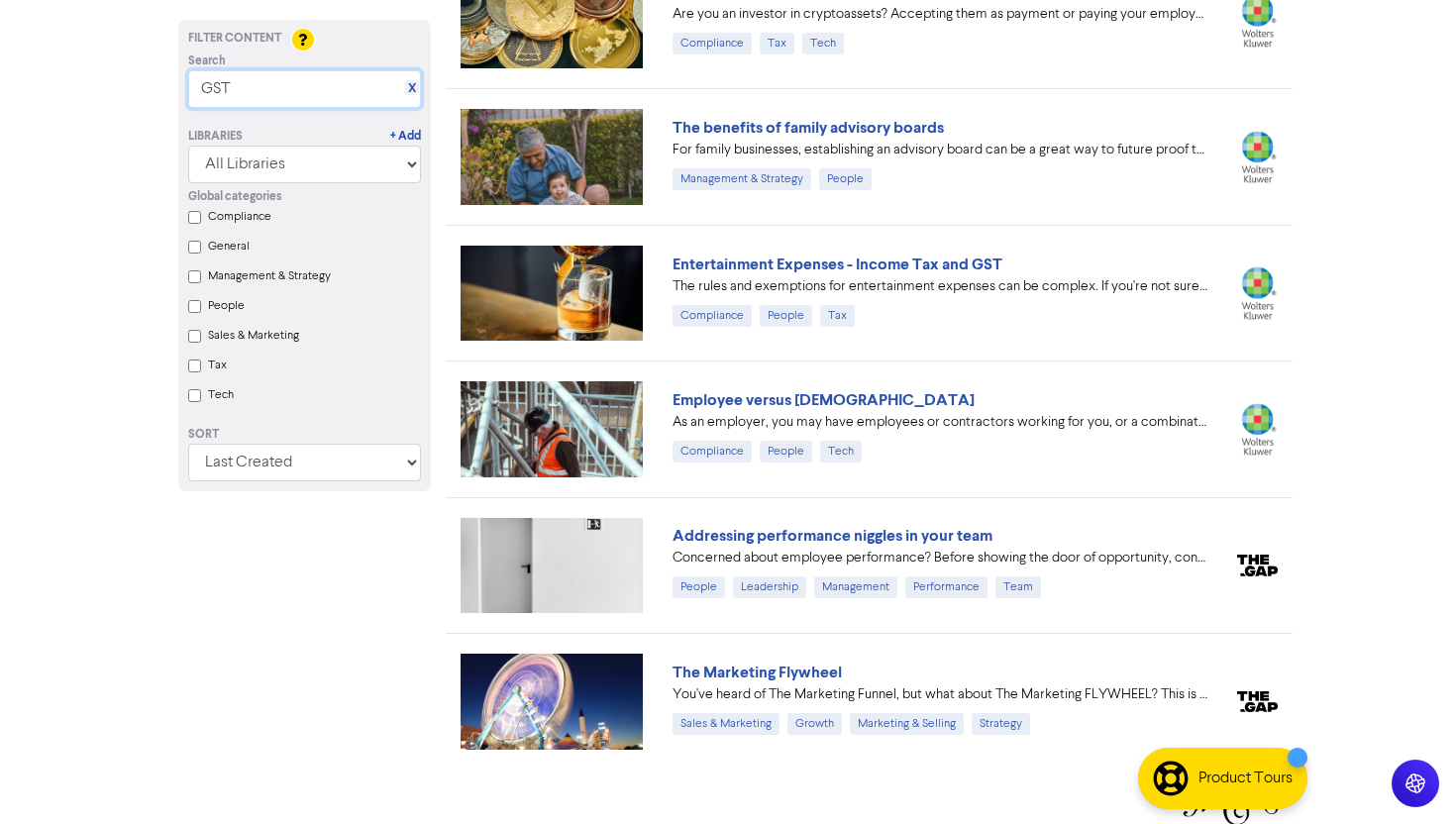 click on "GST" at bounding box center [304, 89] 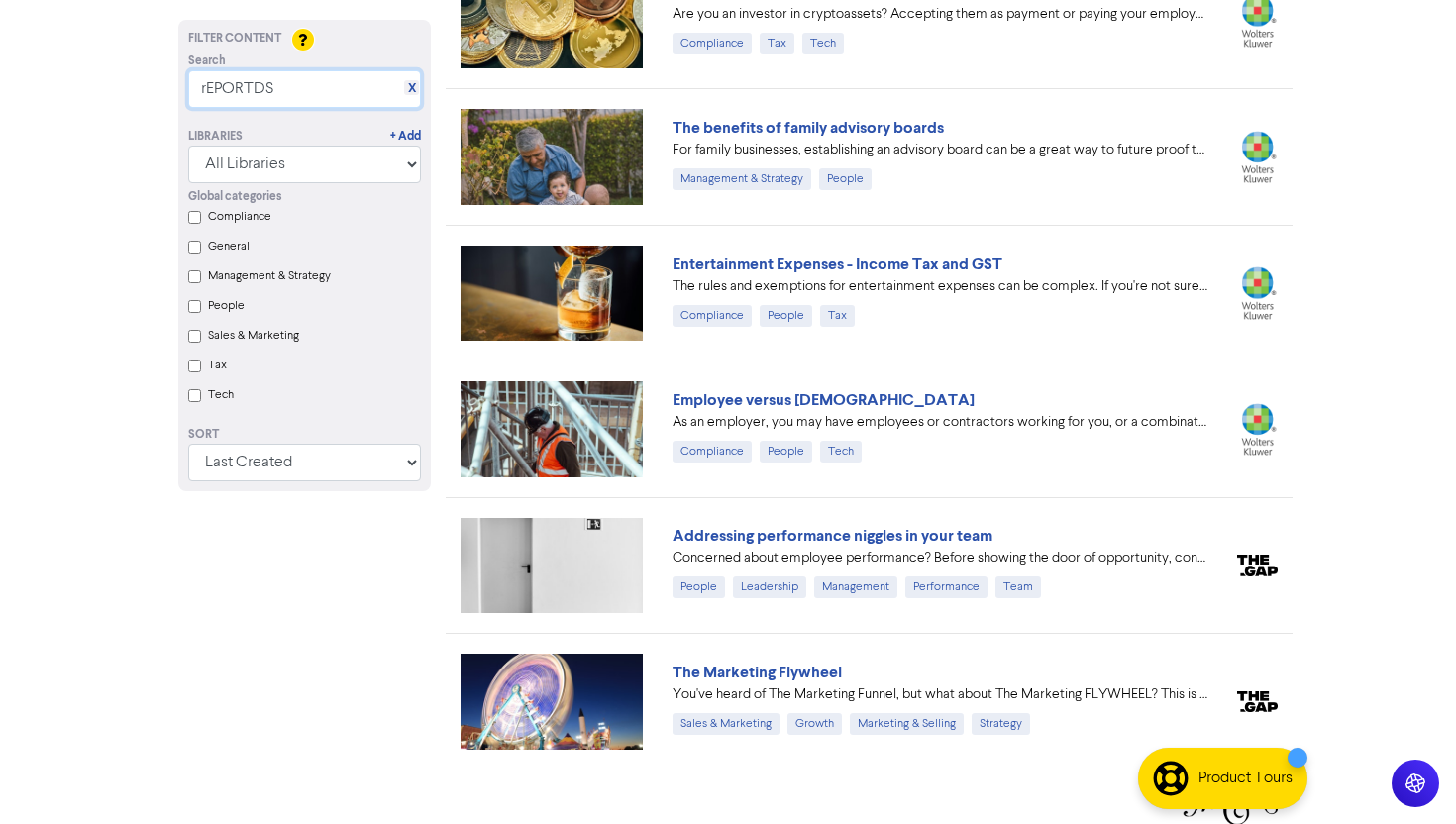 scroll, scrollTop: 0, scrollLeft: 0, axis: both 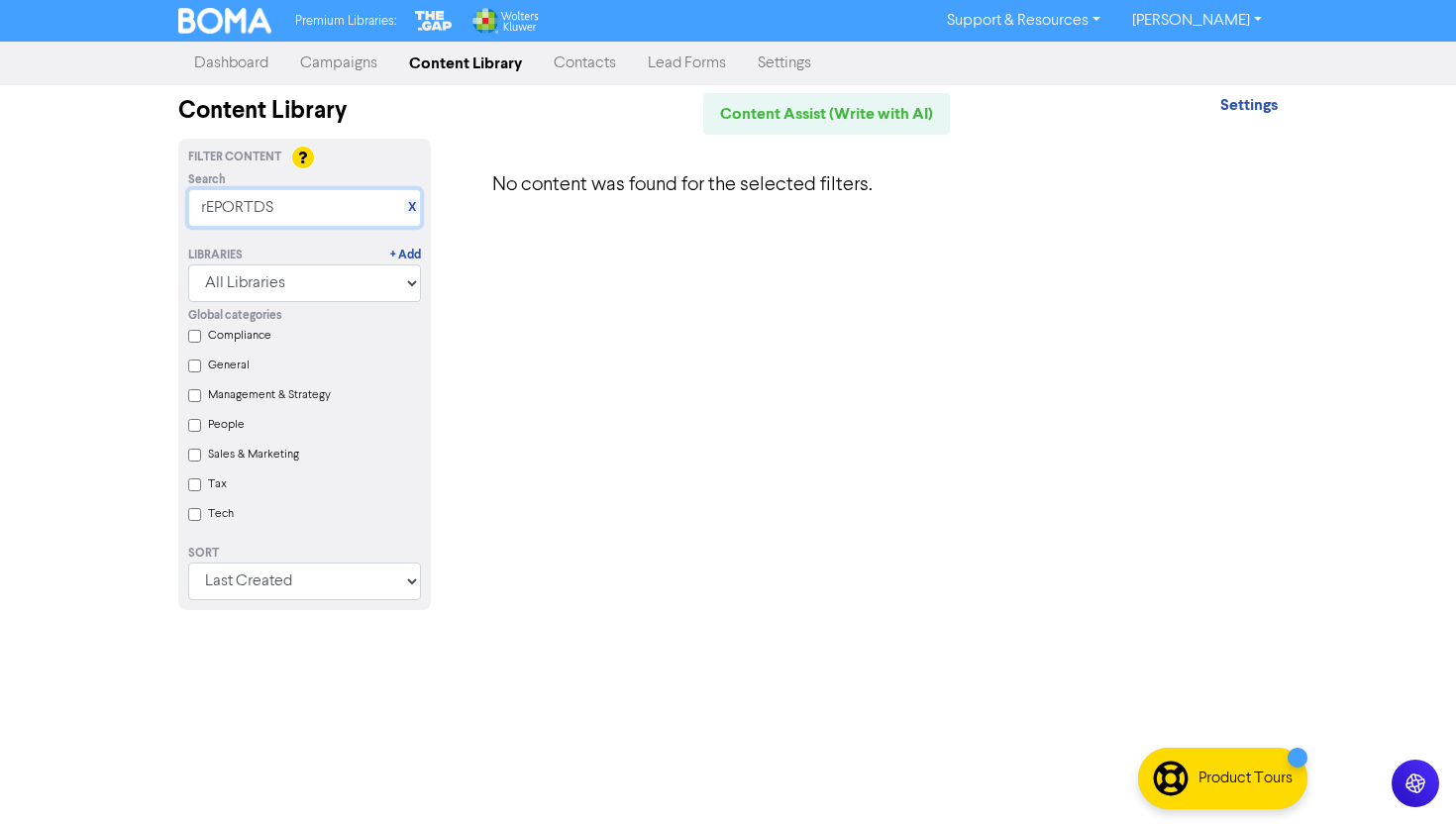 click on "rEPORTDS" at bounding box center [304, 208] 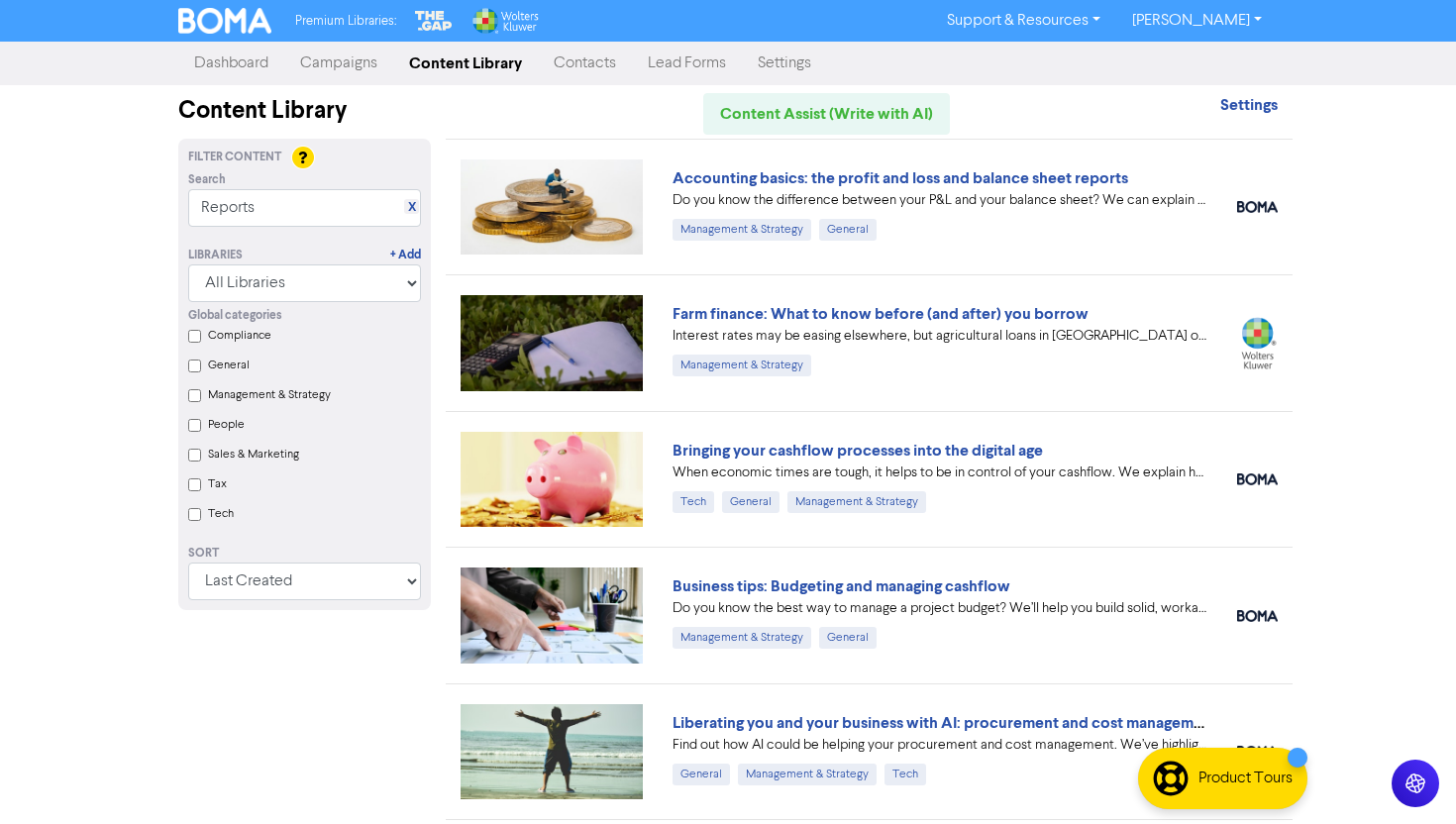 click on "Premium Libraries: Support & Resources Video Tutorials FAQ & Guides Marketing Education Tom Wilson Log Out Dashboard Campaigns Content Library Contacts Lead Forms Settings Content Library Content Assist (Write with AI) Settings Filter Content Search X Reports Libraries + Add All Libraries BOMA Other Partners The Gap Wolters Kluwer CCH Premium Xero Global categories   Compliance   General   Management & Strategy   People   Sales & Marketing   Tax   Tech Sort Last Created First Created Title Ascending Title Descending Library Ascending Library Descending Accounting basics: the profit and loss and balance sheet reports Do you know the difference between your P&L and your balance sheet? We can explain exactly what each report means – and how it reflects your current performance as a business
#businessadvice #accounting #PandL
Management & Strategy General Farm finance: What to know before (and after) you borrow Management & Strategy Bringing your cashflow processes into the digital age Tech General General" at bounding box center (728, 412) 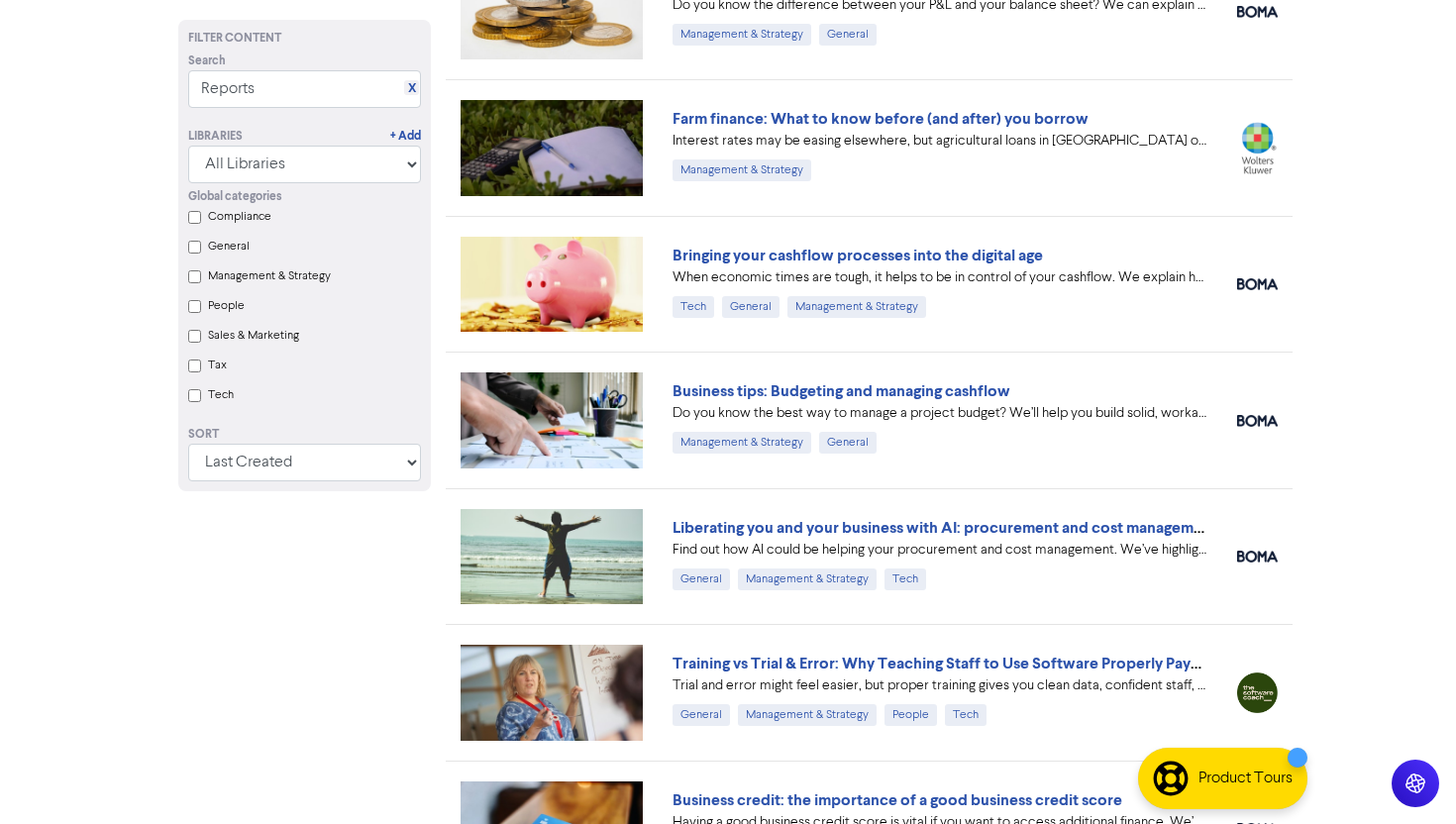 scroll, scrollTop: 221, scrollLeft: 0, axis: vertical 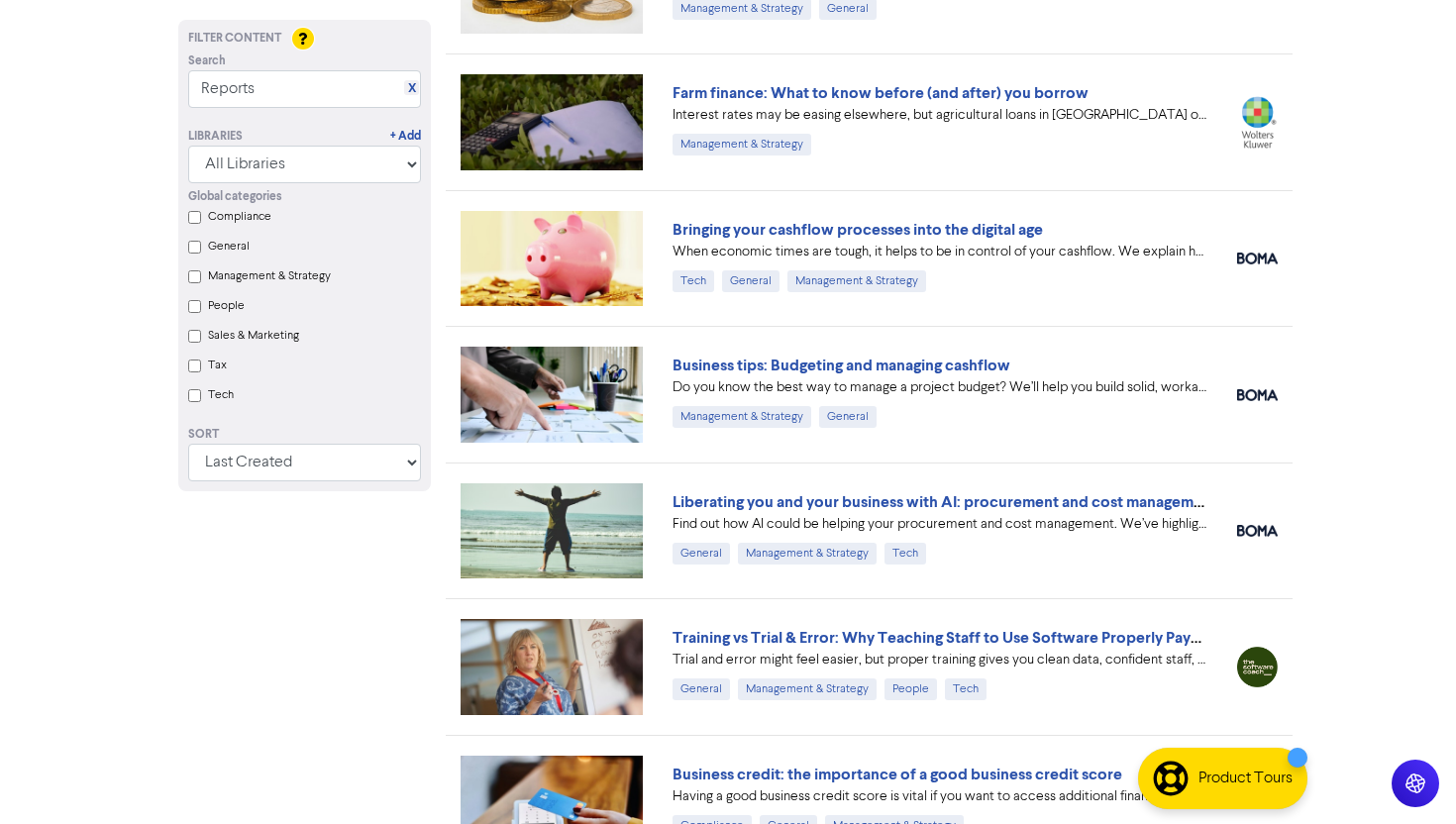 click on "Premium Libraries: Support & Resources Video Tutorials FAQ & Guides Marketing Education Tom Wilson Log Out Dashboard Campaigns Content Library Contacts Lead Forms Settings Content Library Content Assist (Write with AI) Settings Filter Content Search X Reports Libraries + Add All Libraries BOMA Other Partners The Gap Wolters Kluwer CCH Premium Xero Global categories   Compliance   General   Management & Strategy   People   Sales & Marketing   Tax   Tech Sort Last Created First Created Title Ascending Title Descending Library Ascending Library Descending Accounting basics: the profit and loss and balance sheet reports Do you know the difference between your P&L and your balance sheet? We can explain exactly what each report means – and how it reflects your current performance as a business
#businessadvice #accounting #PandL
Management & Strategy General Farm finance: What to know before (and after) you borrow Management & Strategy Bringing your cashflow processes into the digital age Tech General General" at bounding box center [728, 191] 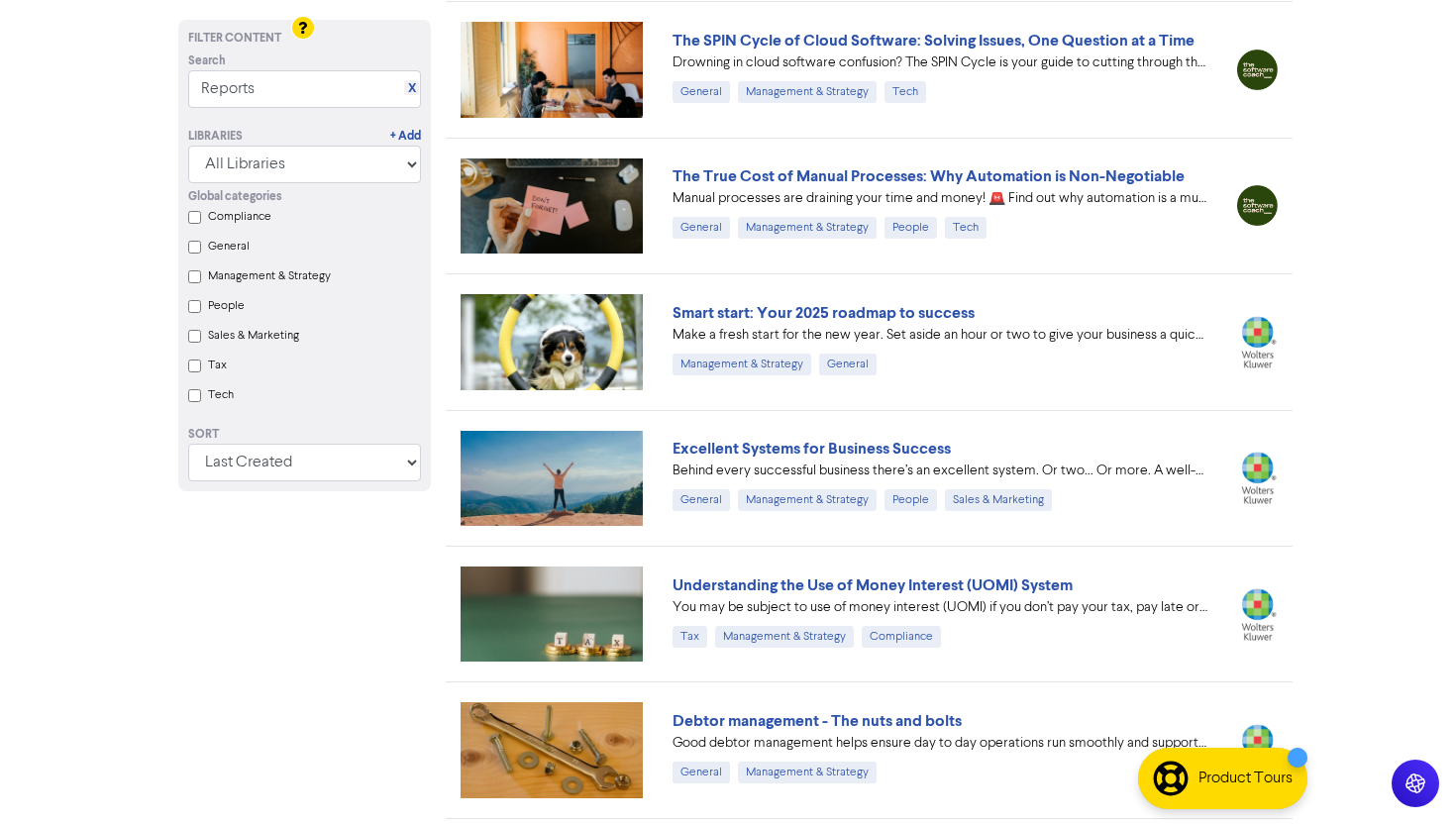 scroll, scrollTop: 1912, scrollLeft: 0, axis: vertical 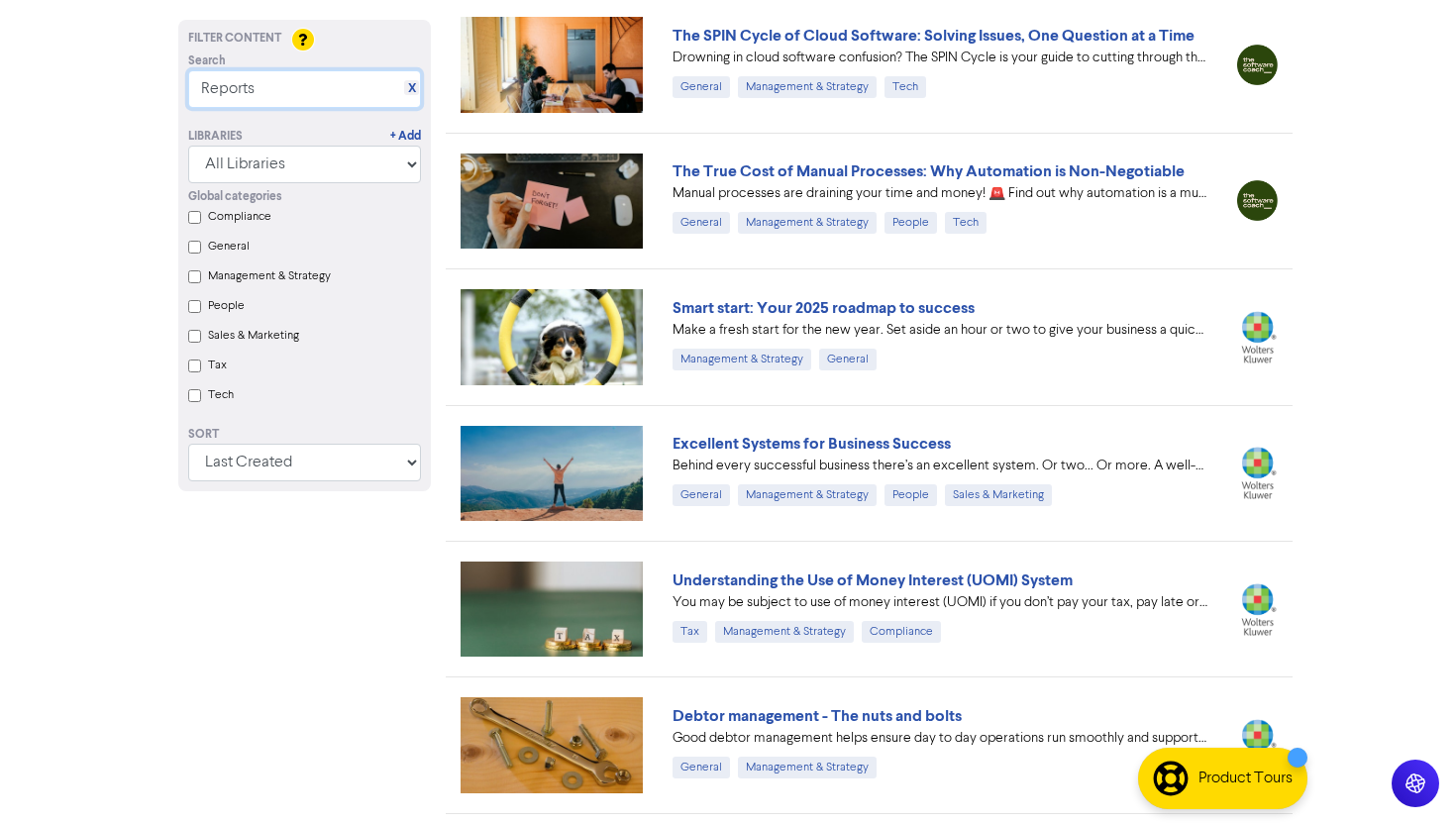 click on "Reports" at bounding box center [304, 89] 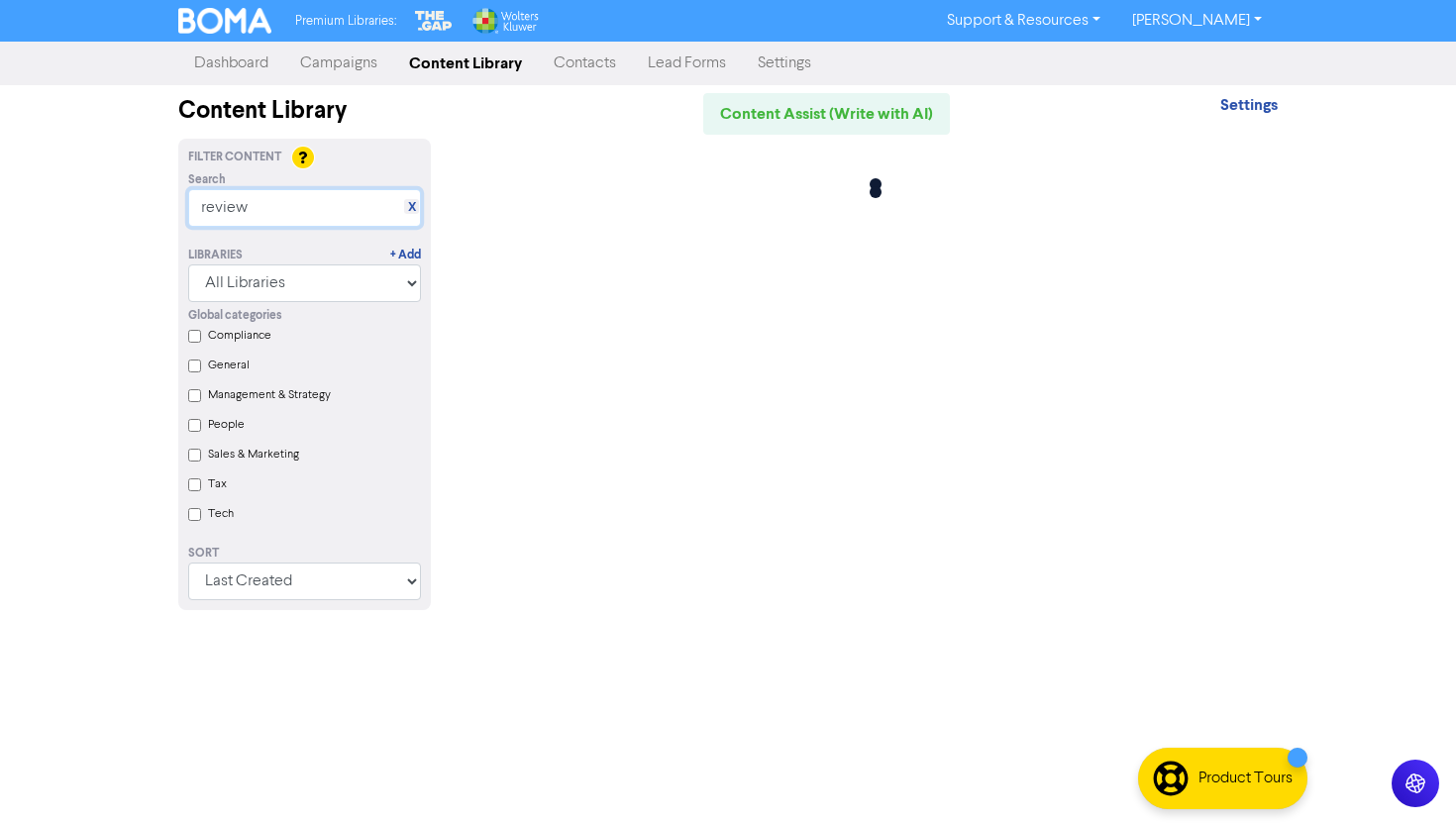 scroll, scrollTop: 0, scrollLeft: 0, axis: both 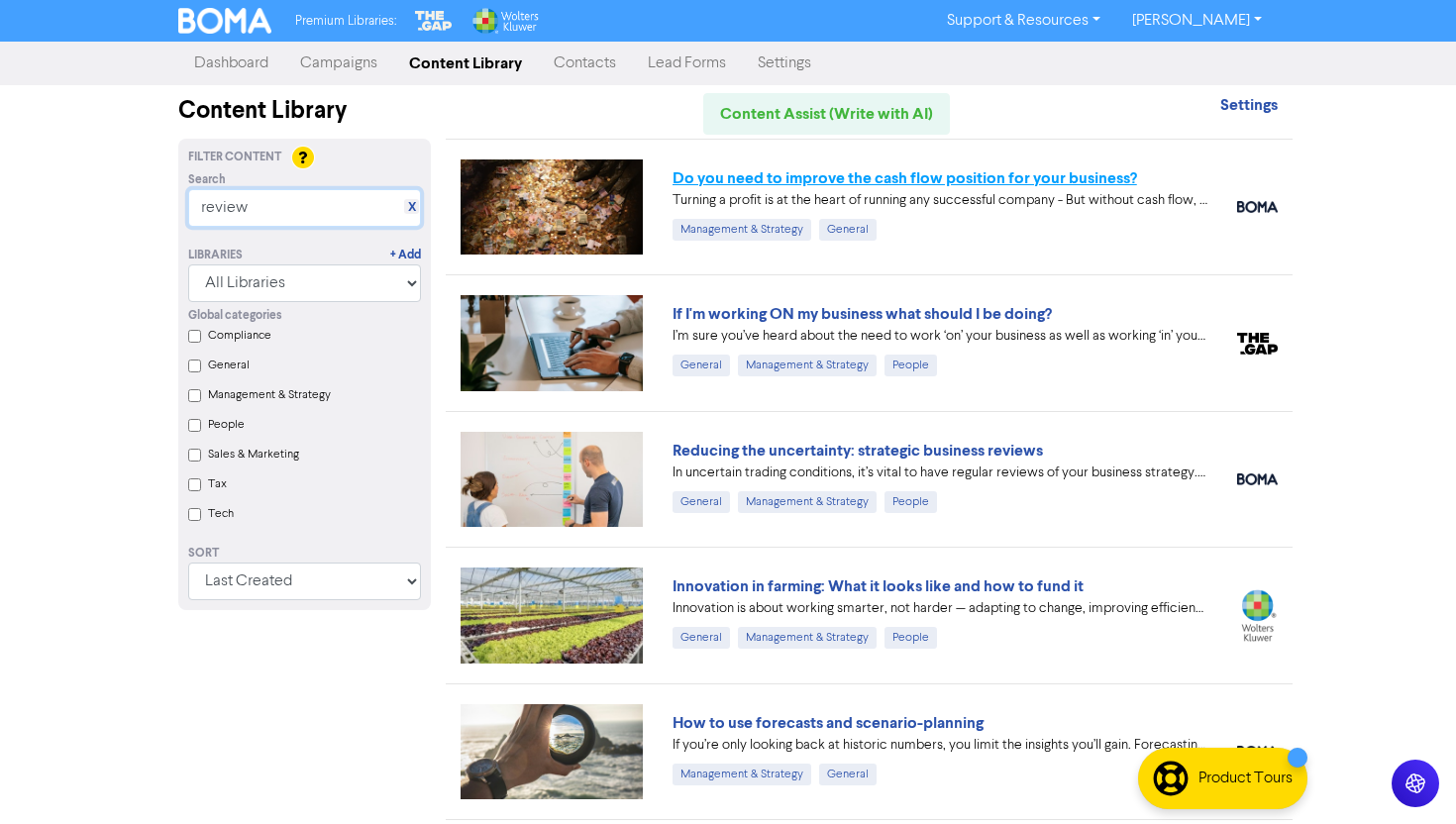 type on "review" 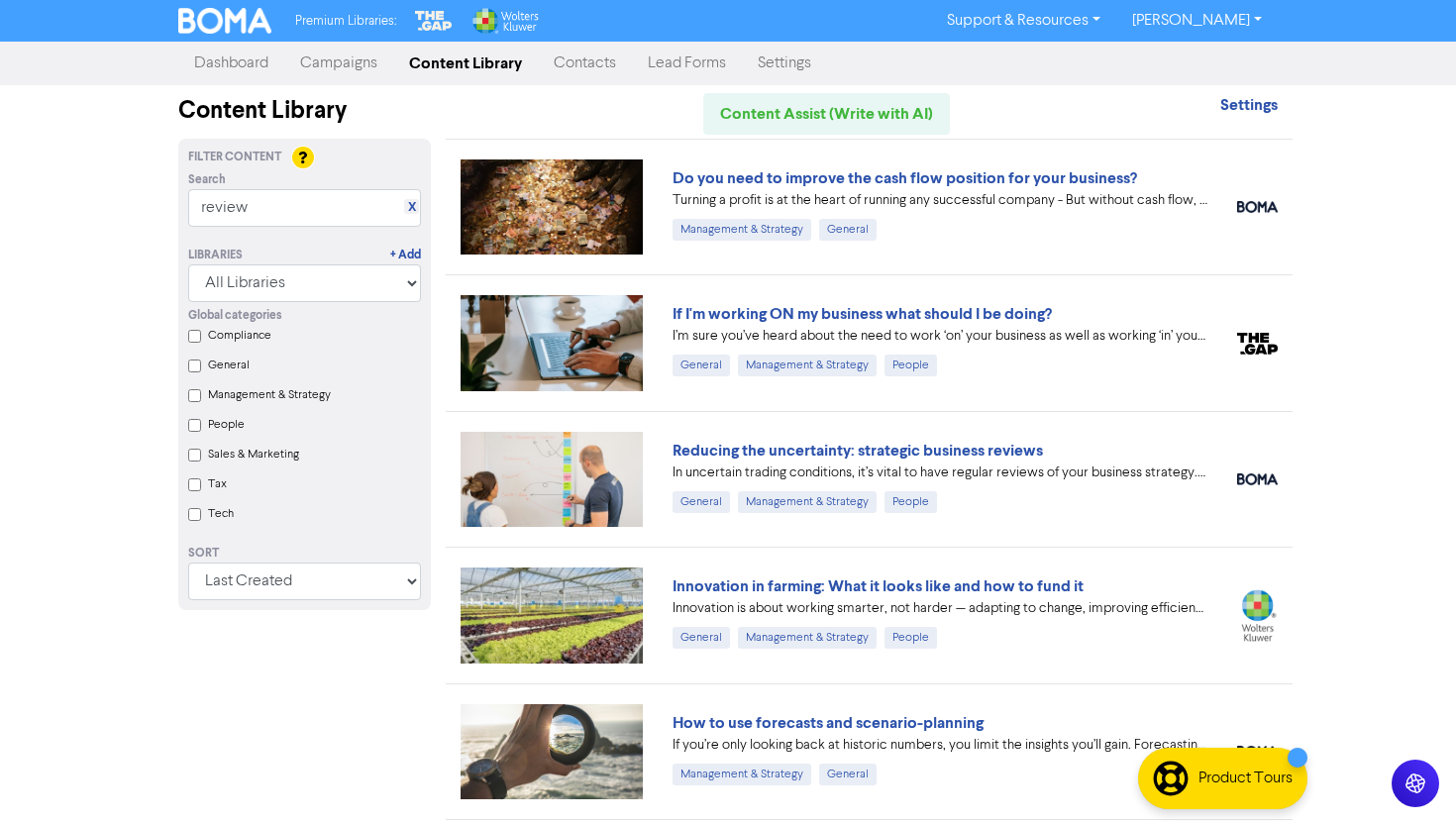 click on "Premium Libraries: Support & Resources Video Tutorials FAQ & Guides Marketing Education Tom Wilson Log Out Dashboard Campaigns Content Library Contacts Lead Forms Settings Content Library Content Assist (Write with AI) Settings Filter Content Search X review Libraries + Add All Libraries BOMA Other Partners The Gap Wolters Kluwer CCH Premium Xero Global categories   Compliance   General   Management & Strategy   People   Sales & Marketing   Tax   Tech Sort Last Created First Created Title Ascending Title Descending Library Ascending Library Descending Do you need to improve the cash flow position for your business? Turning a profit is at the heart of running any successful company - But without cash flow, you can't run your day-to-day operations or grow the business. Talk to us about how you can increase cash flow in your business.
#businessadvice #cashflow
Management & Strategy General If I'm working ON my business what should I be doing? General Management & Strategy People General Management & Strategy" at bounding box center (728, 412) 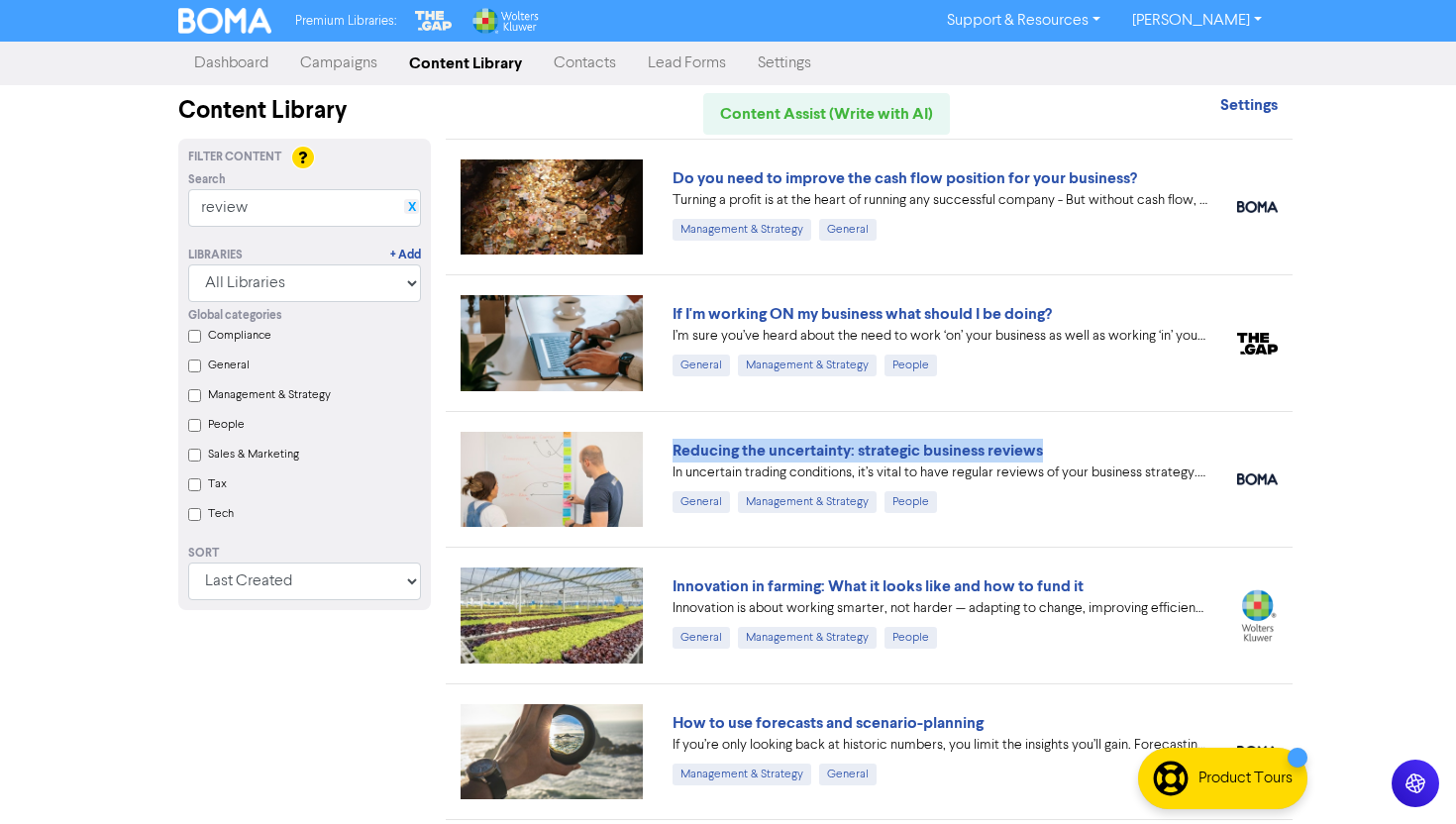 click on "X" at bounding box center (412, 207) 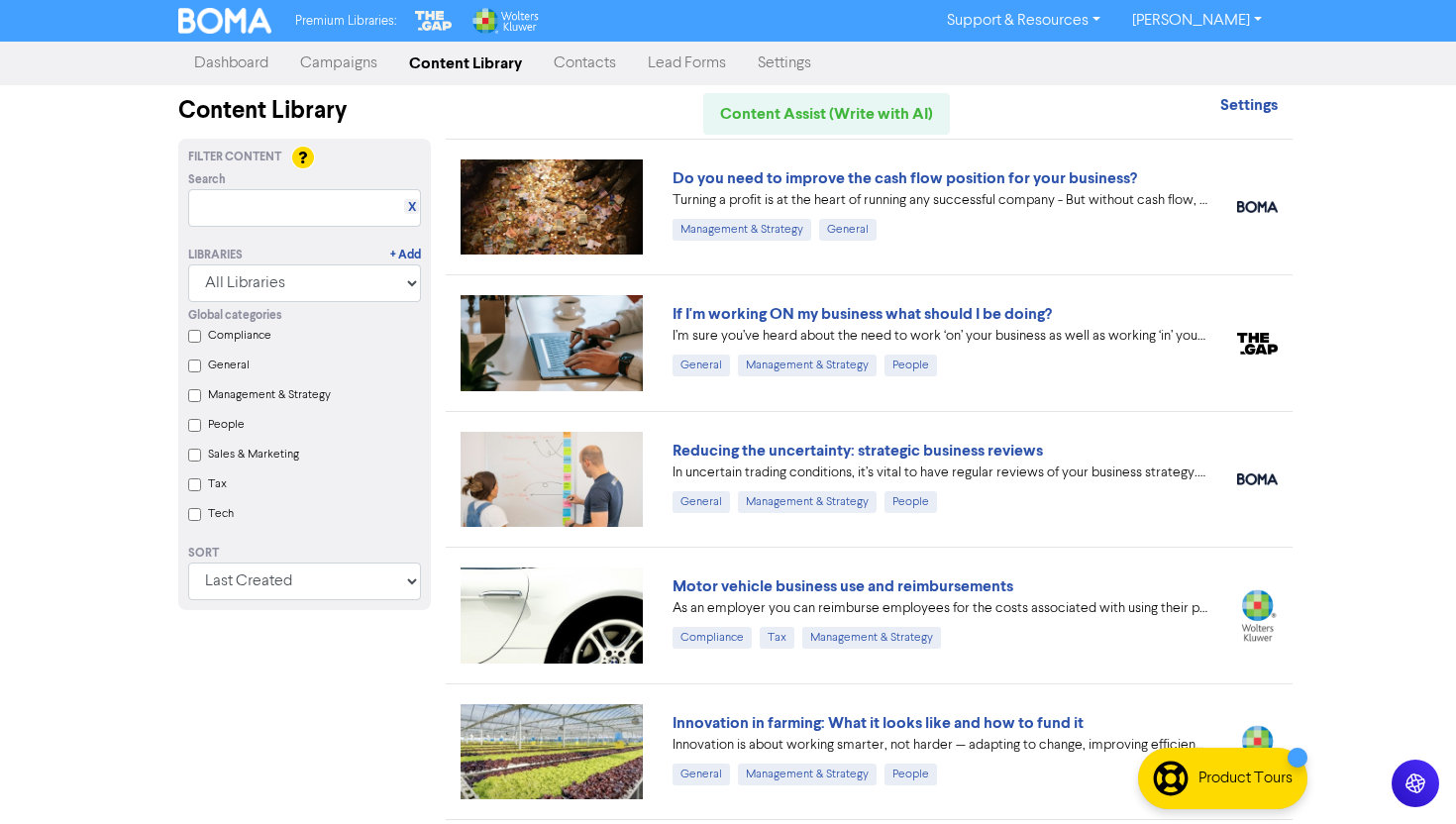 click on "General" at bounding box center [229, 365] 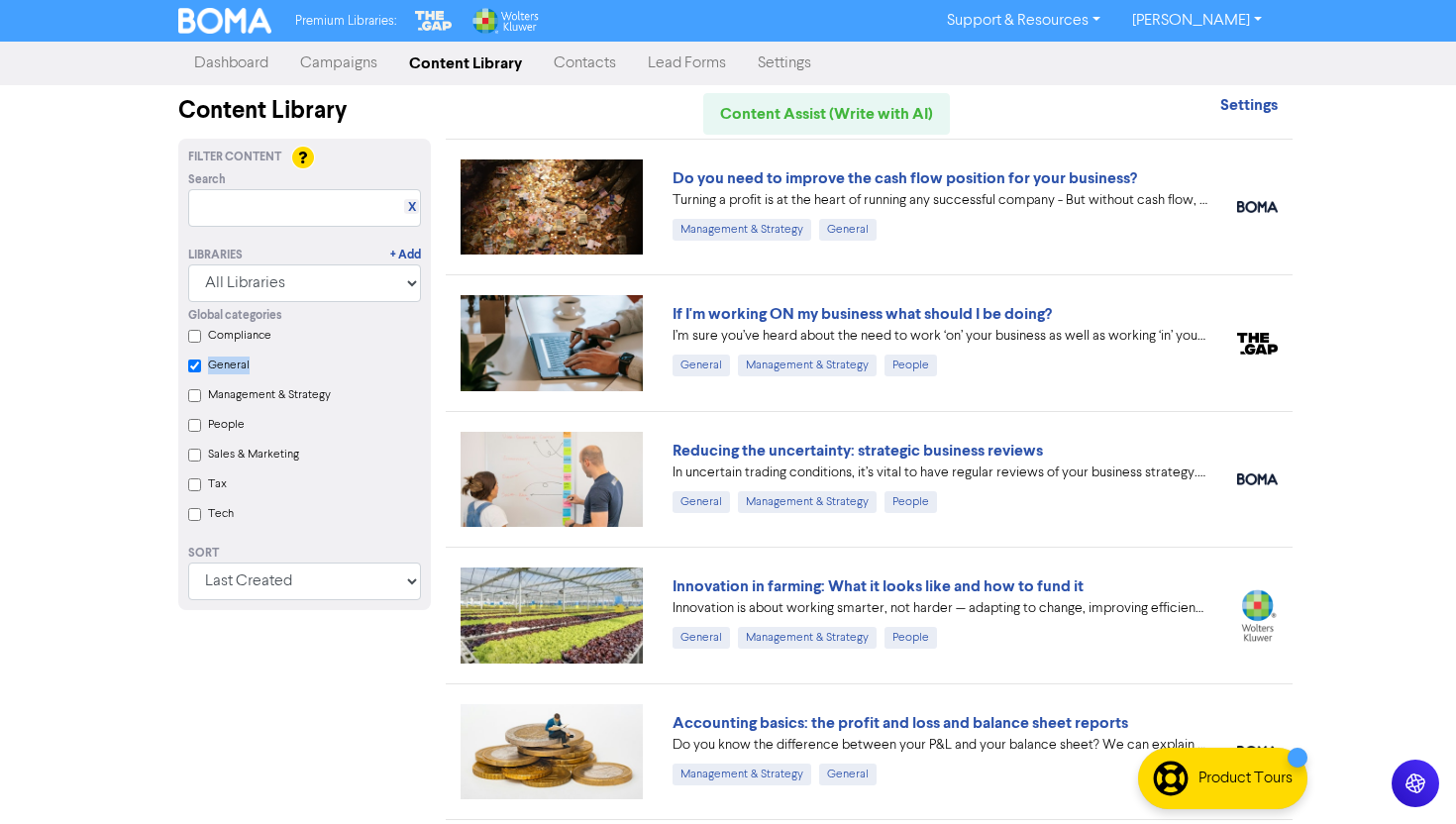 click on "General" at bounding box center (229, 365) 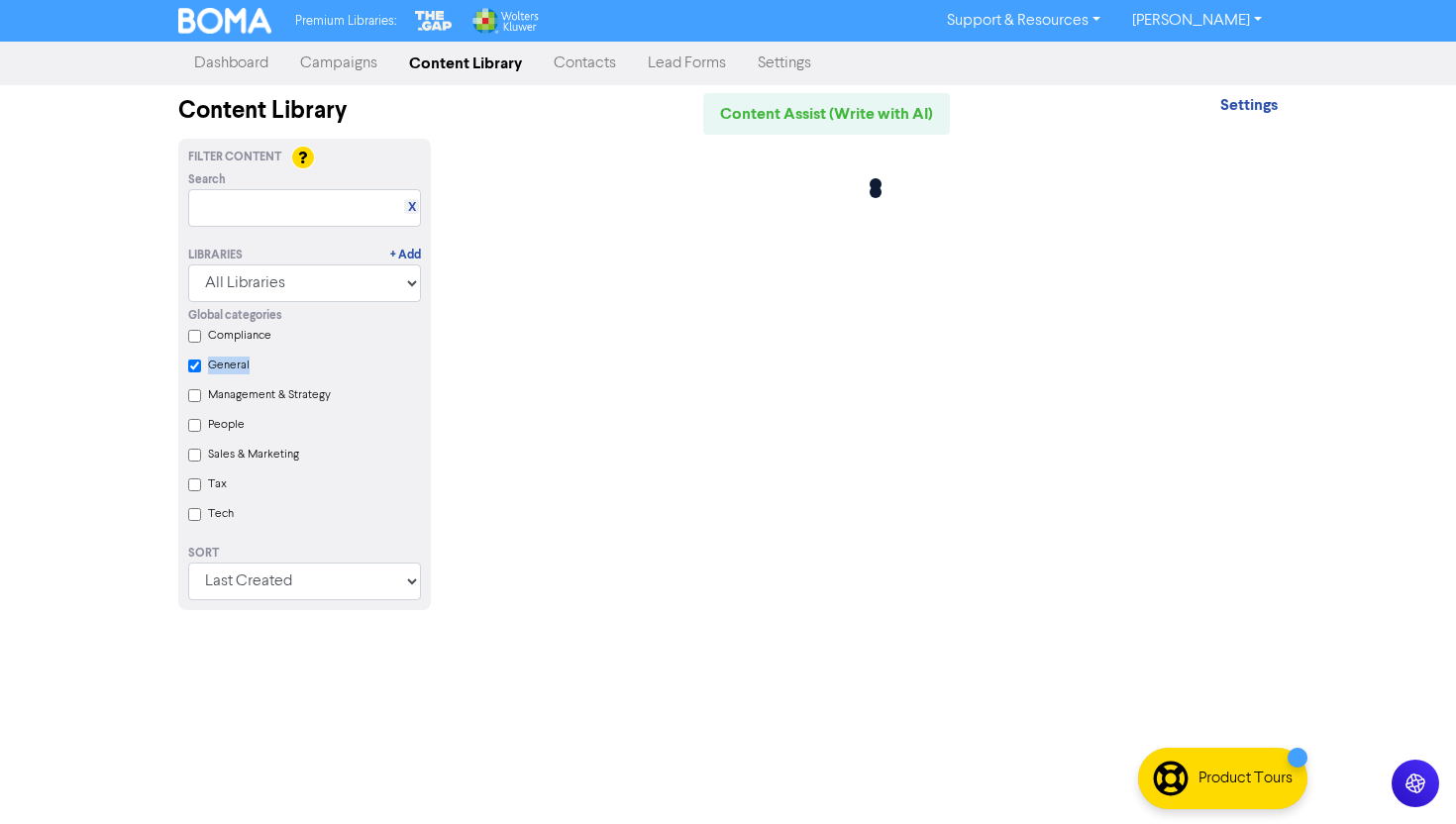 checkbox on "false" 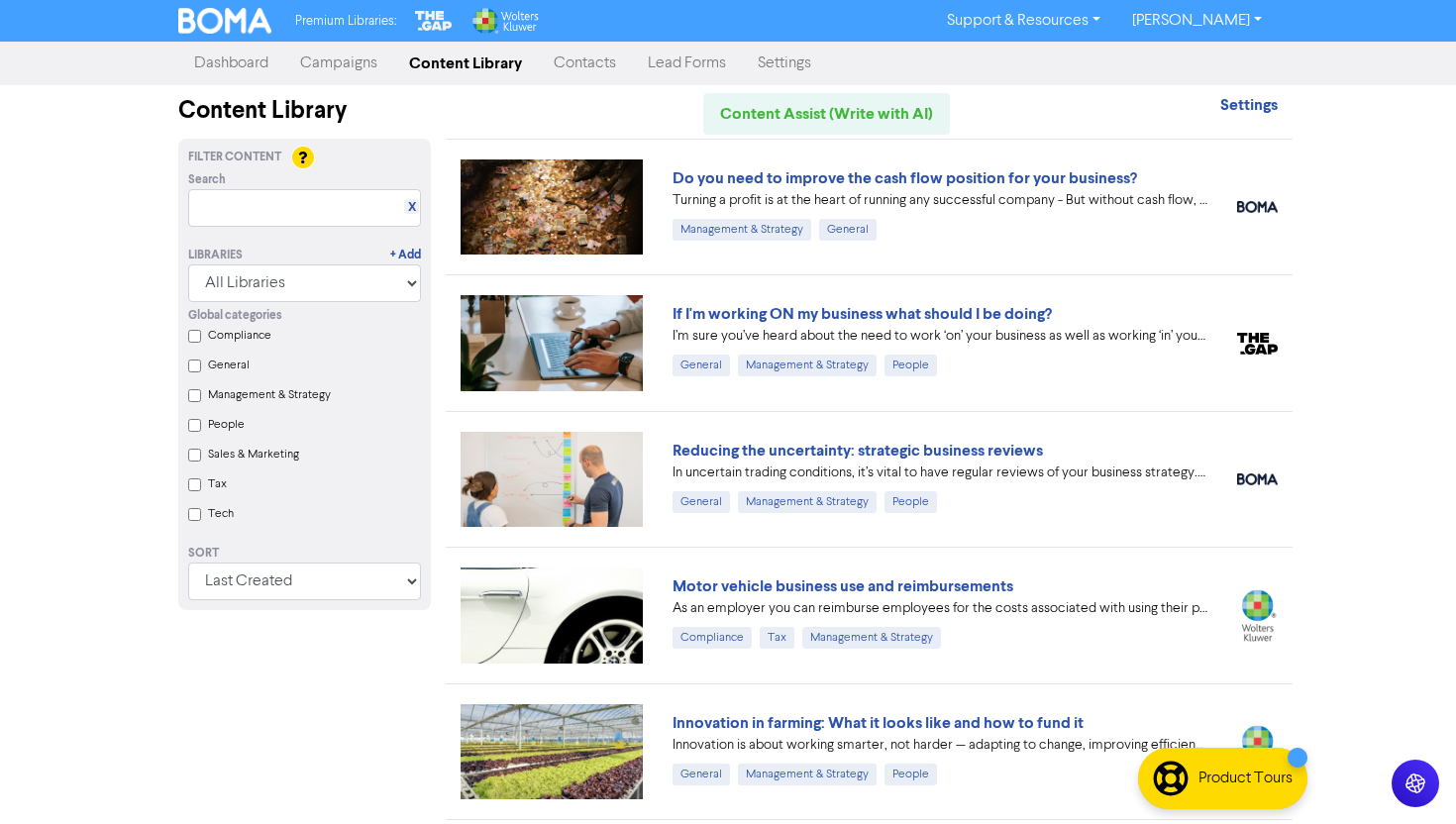 click on "People" at bounding box center (226, 425) 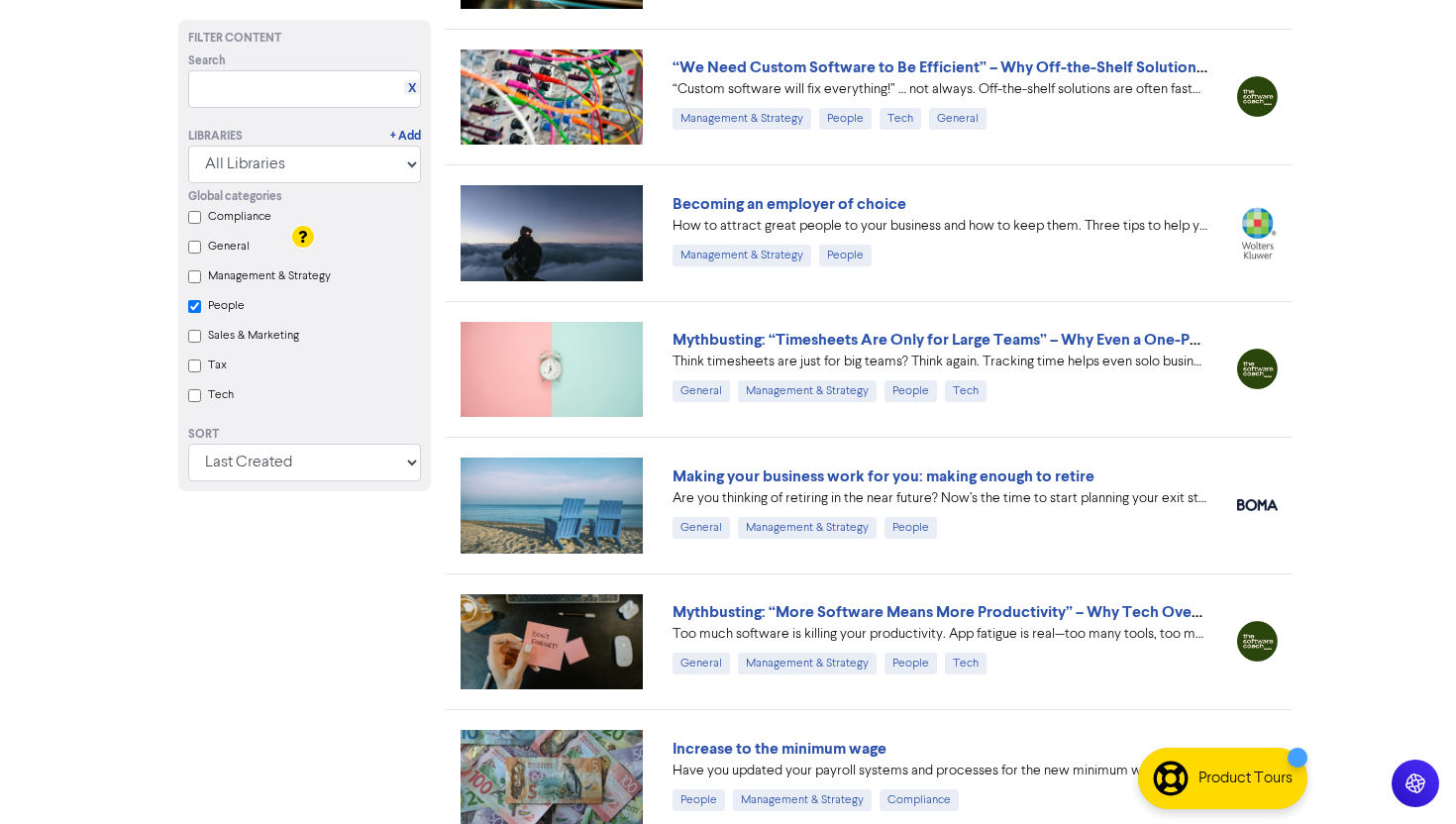 scroll, scrollTop: 2126, scrollLeft: 0, axis: vertical 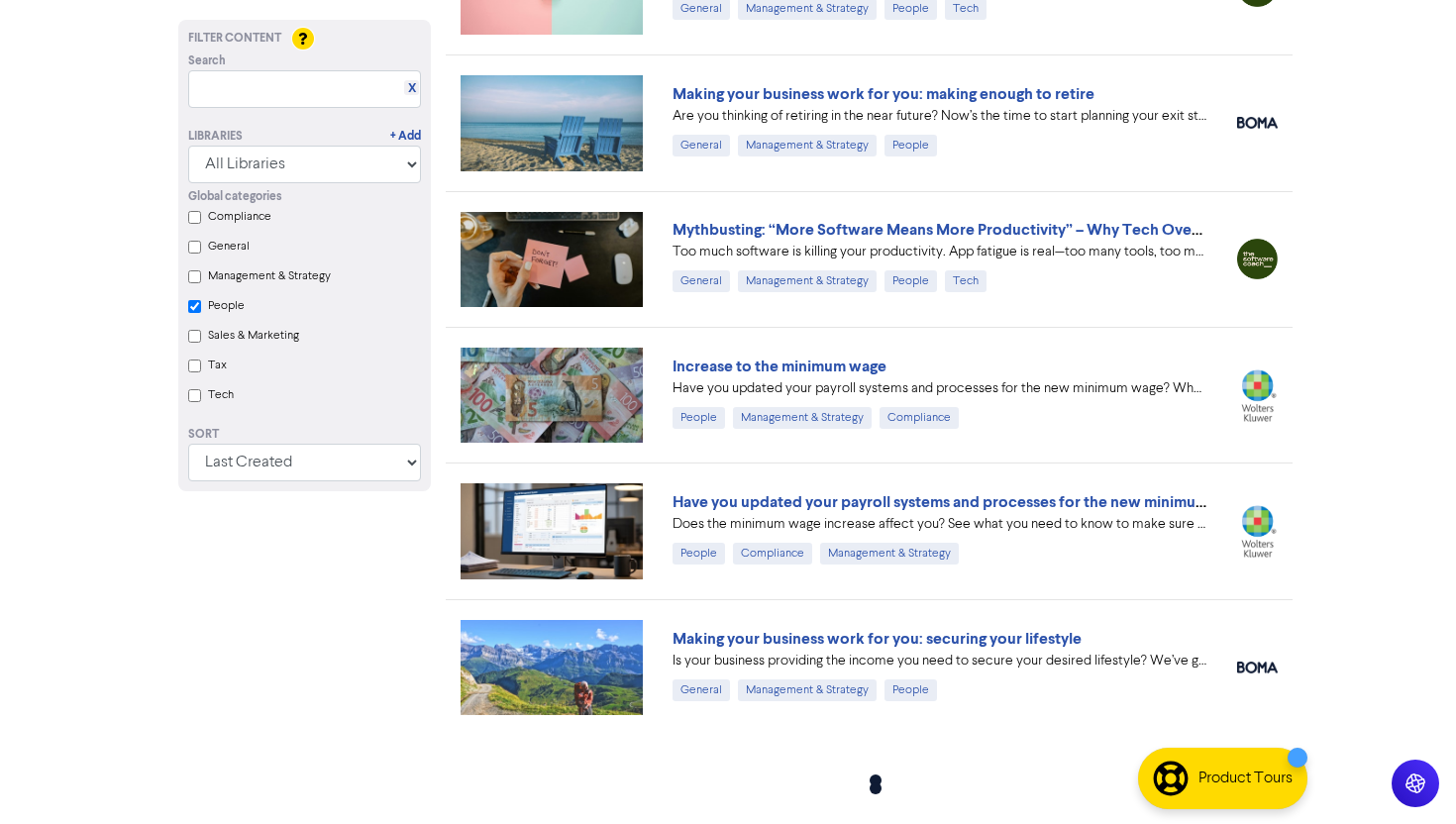 checkbox on "true" 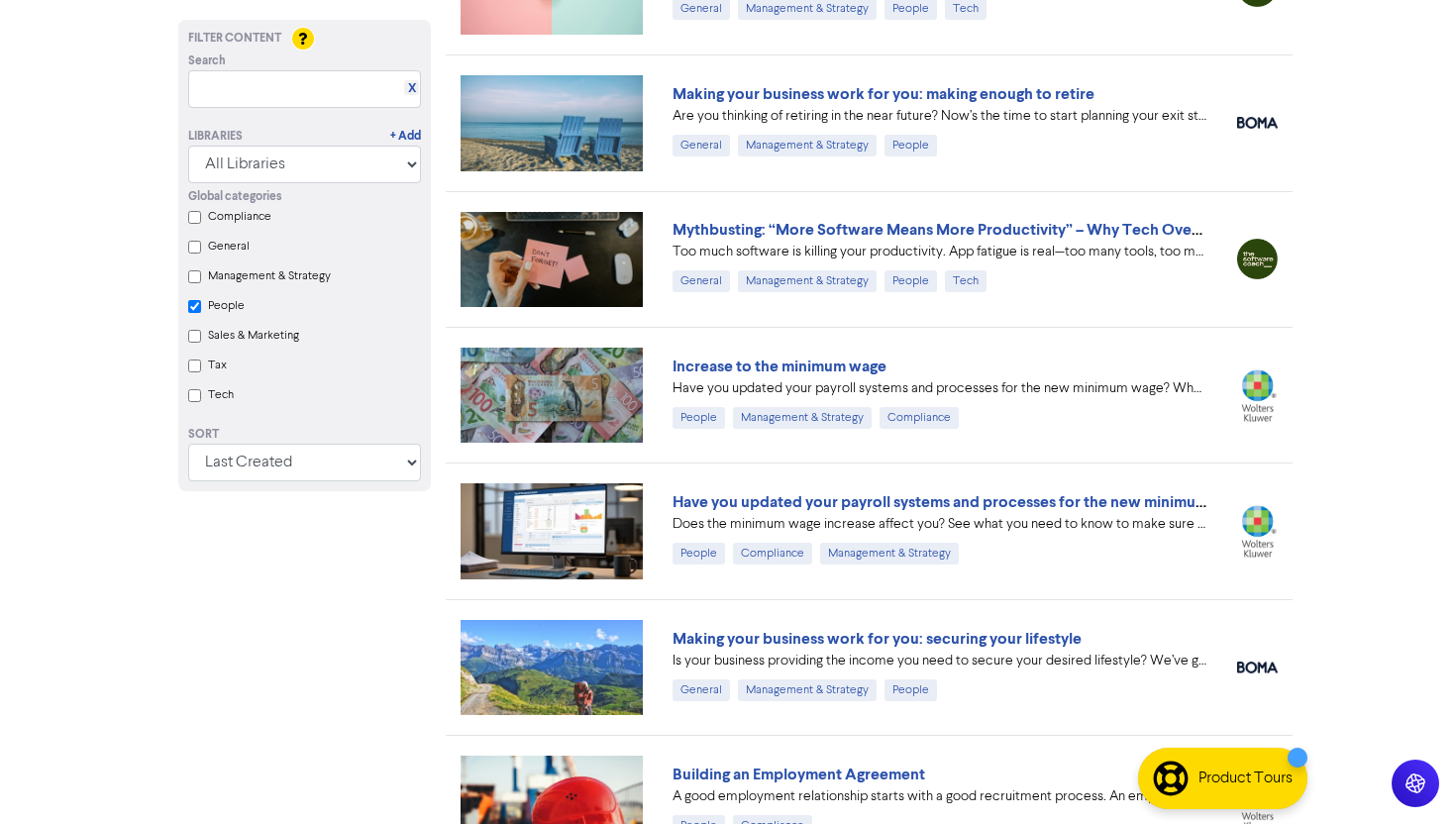 click on "Premium Libraries: Support & Resources Video Tutorials FAQ & Guides Marketing Education Tom Wilson Log Out Dashboard Campaigns Content Library Contacts Lead Forms Settings Content Library Content Assist (Write with AI) Settings Filter Content Search X Libraries + Add All Libraries BOMA Other Partners The Gap Wolters Kluwer CCH Premium Xero Global categories   Compliance   General   Management & Strategy   People   Sales & Marketing   Tax   Tech Sort Last Created First Created Title Ascending Title Descending Library Ascending Library Descending If I'm working ON my business what should I be doing? I’m sure you’ve heard about the need to work ‘on’ your business as well as working ‘in’ your business.  But have you ever stopped to think what exactly you should be doing?
General Management & Strategy People Reducing the uncertainty: strategic business reviews General Management & Strategy People Innovation in farming: What it looks like and how to fund it General Management & Strategy People General" at bounding box center [728, -1714] 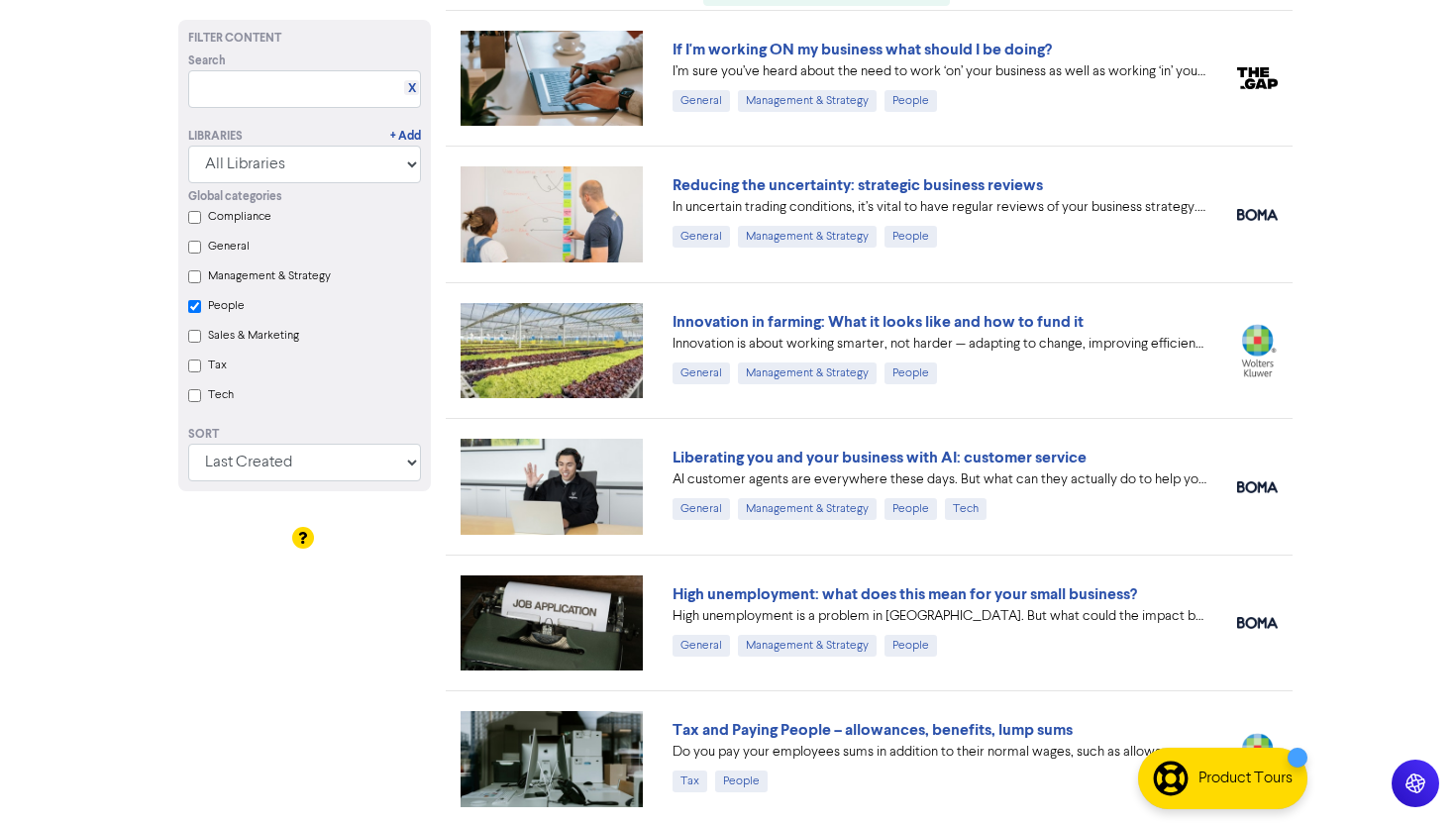scroll, scrollTop: 0, scrollLeft: 0, axis: both 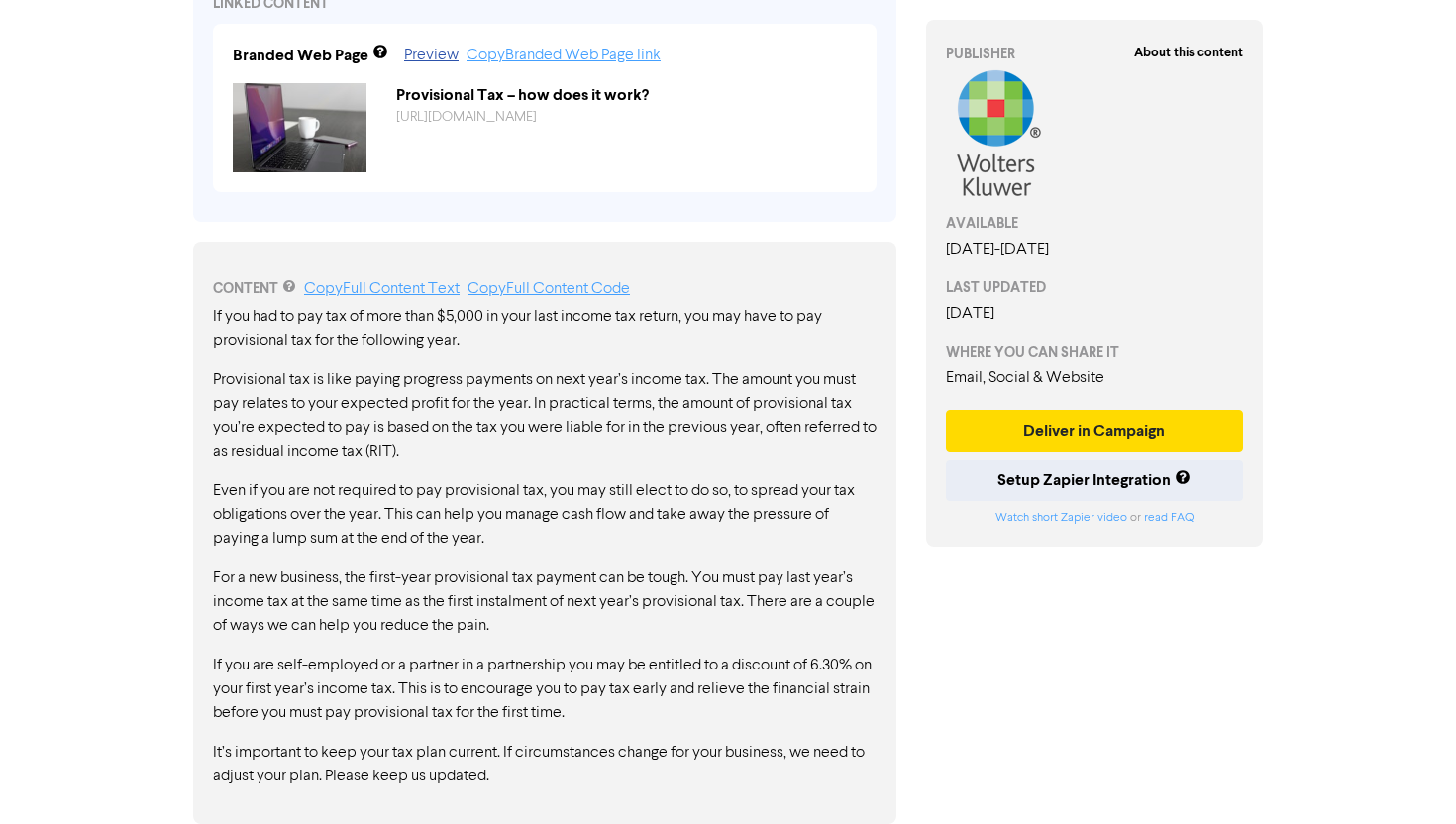 click on "For a new business, the first-year provisional tax payment can be tough. You must pay last year’s income tax at the same time as the first instalment of next year’s provisional tax. There are a couple of ways we can help you reduce the pain." at bounding box center (545, 602) 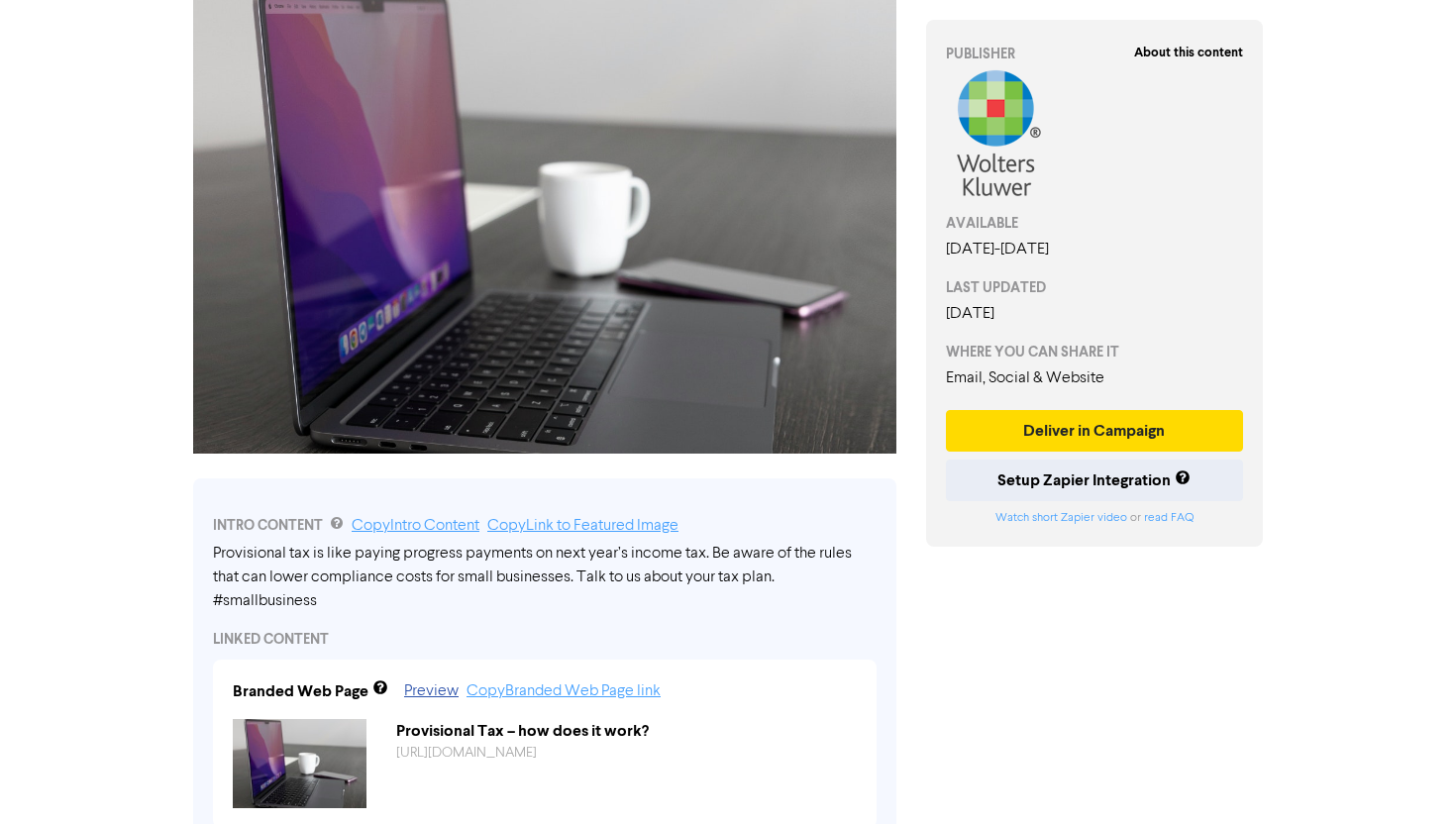 scroll, scrollTop: 0, scrollLeft: 0, axis: both 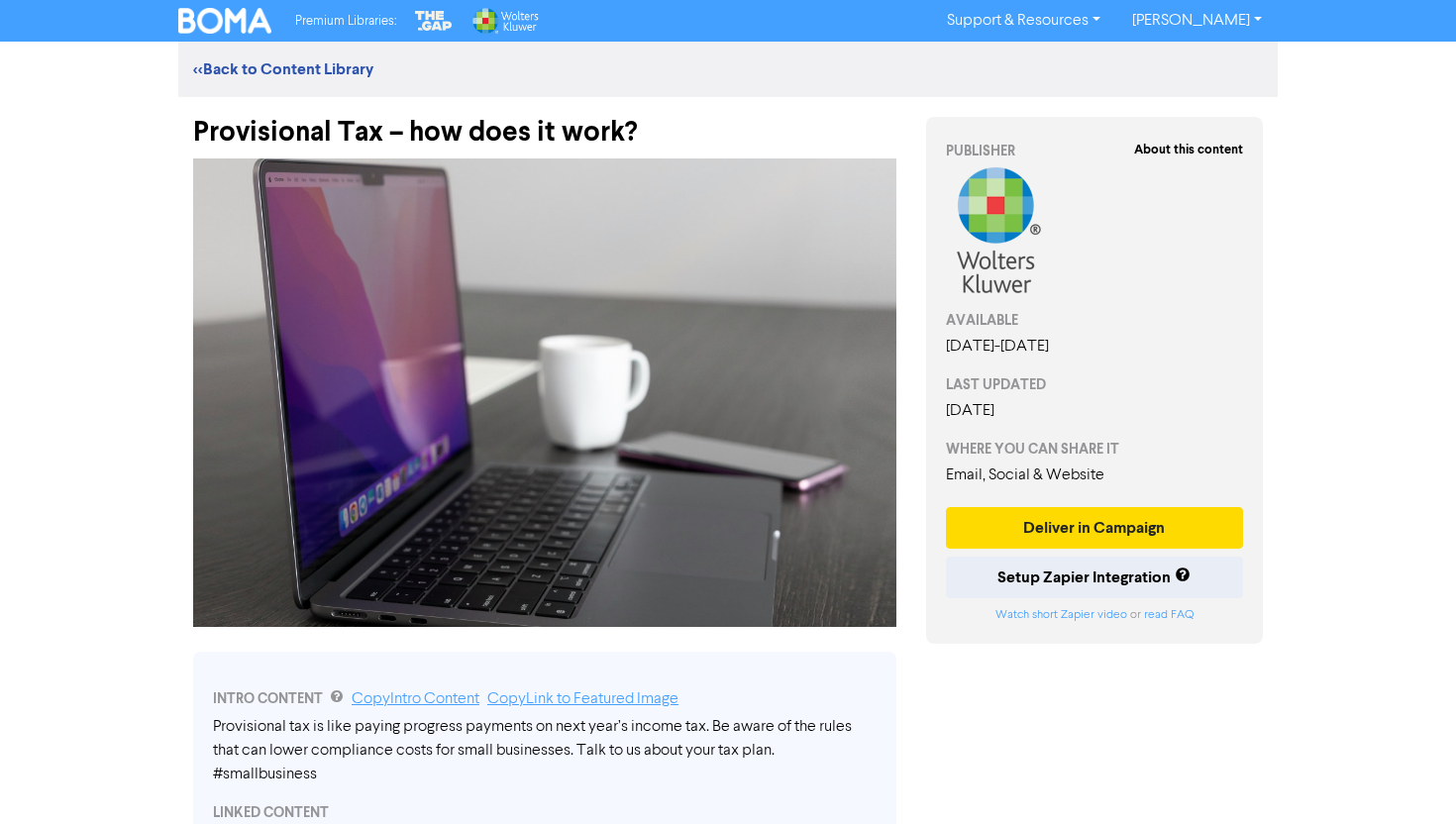 click on "Provisional Tax – how does it work?" at bounding box center [545, 123] 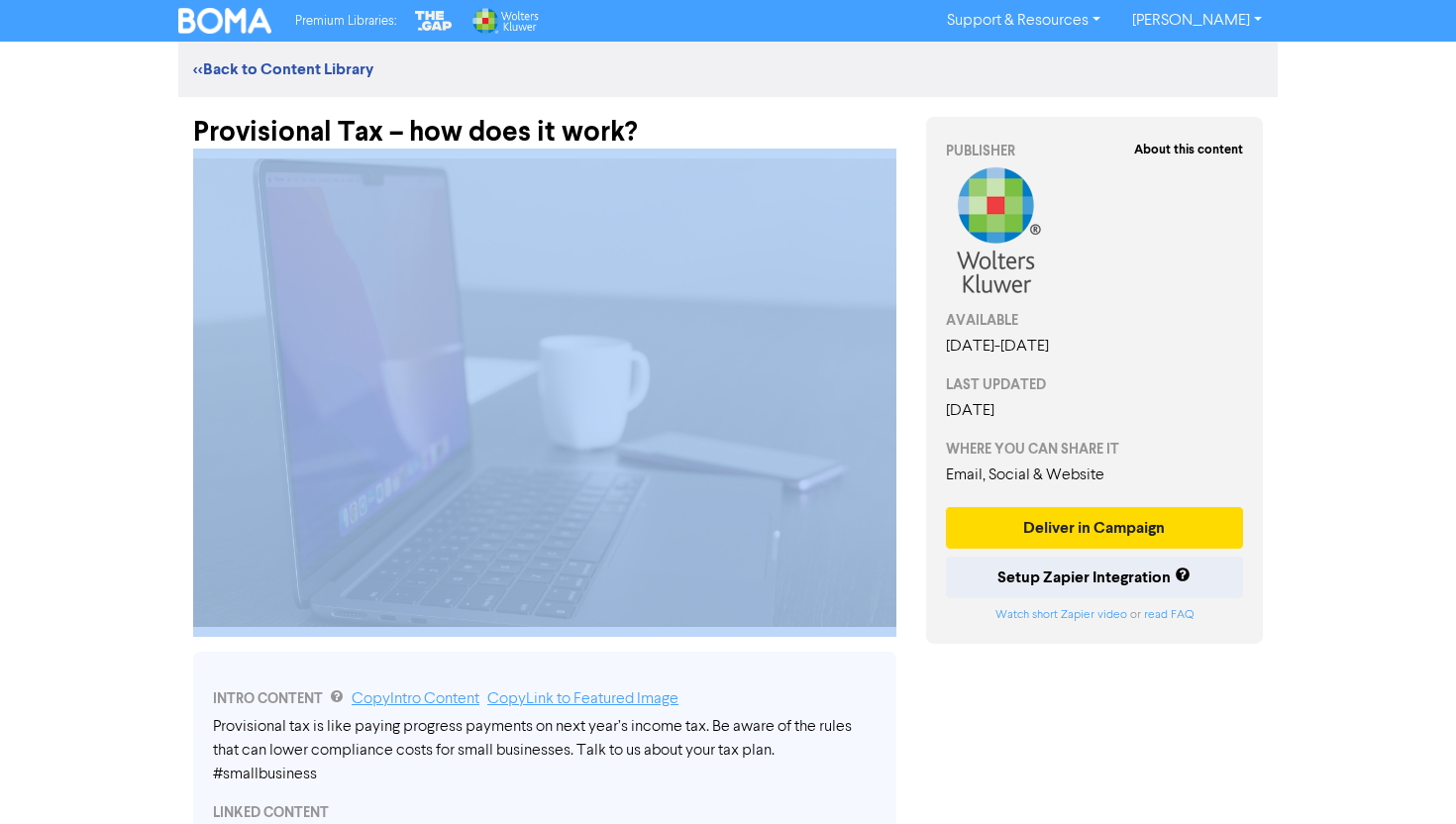 click on "Provisional Tax – how does it work?" at bounding box center [545, 123] 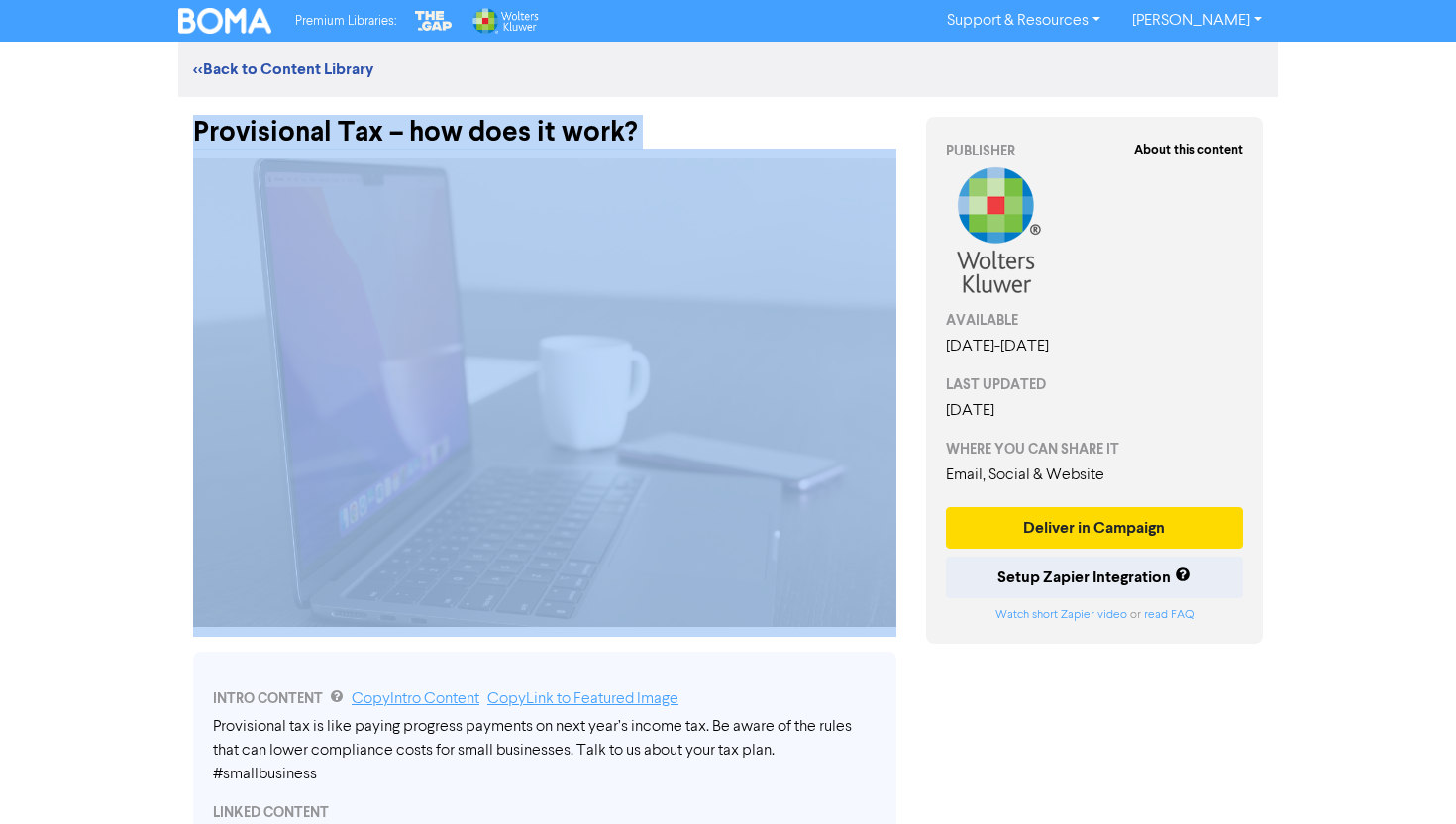click on "Provisional Tax – how does it work?" at bounding box center (545, 123) 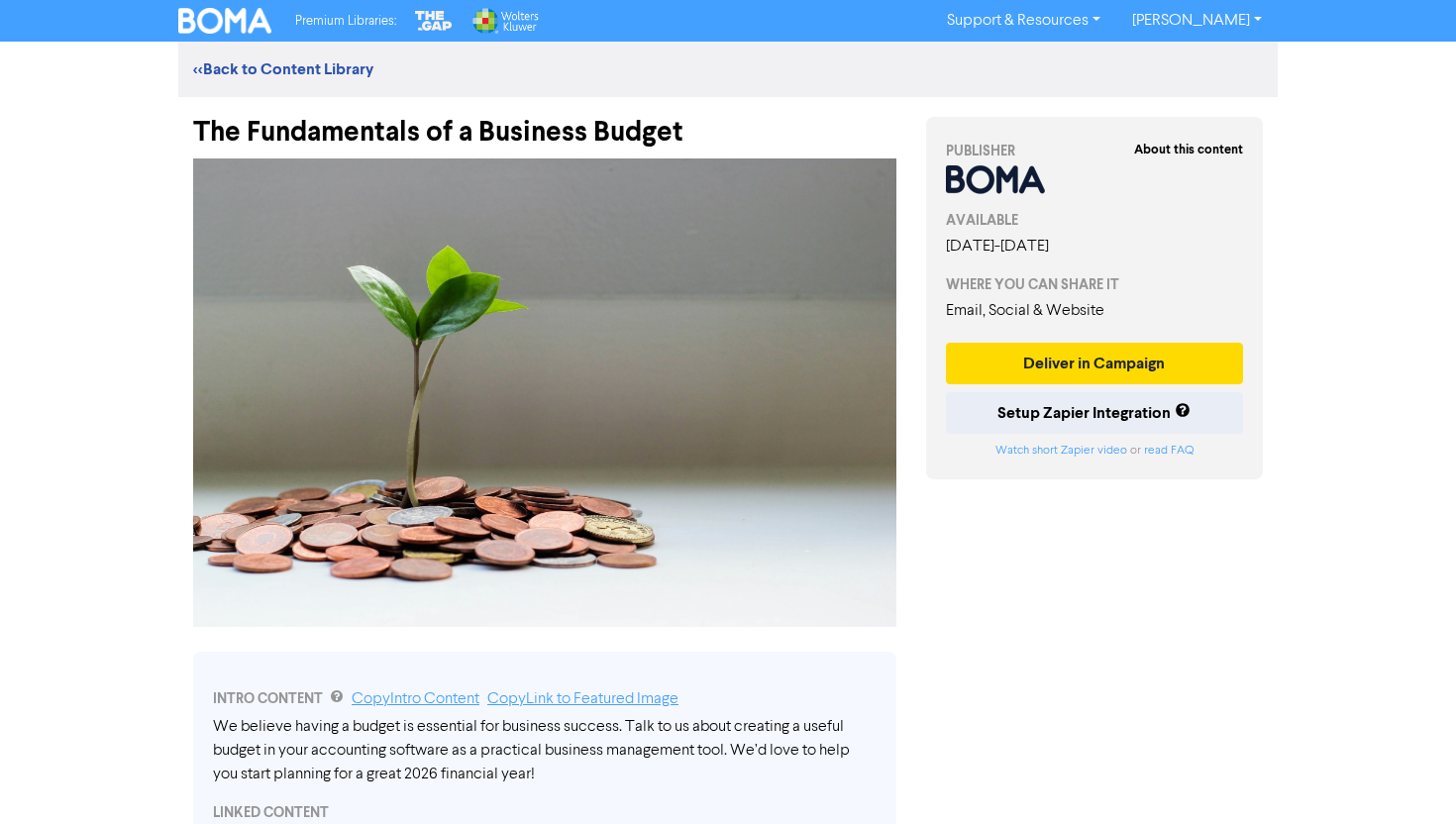 scroll, scrollTop: 0, scrollLeft: 0, axis: both 